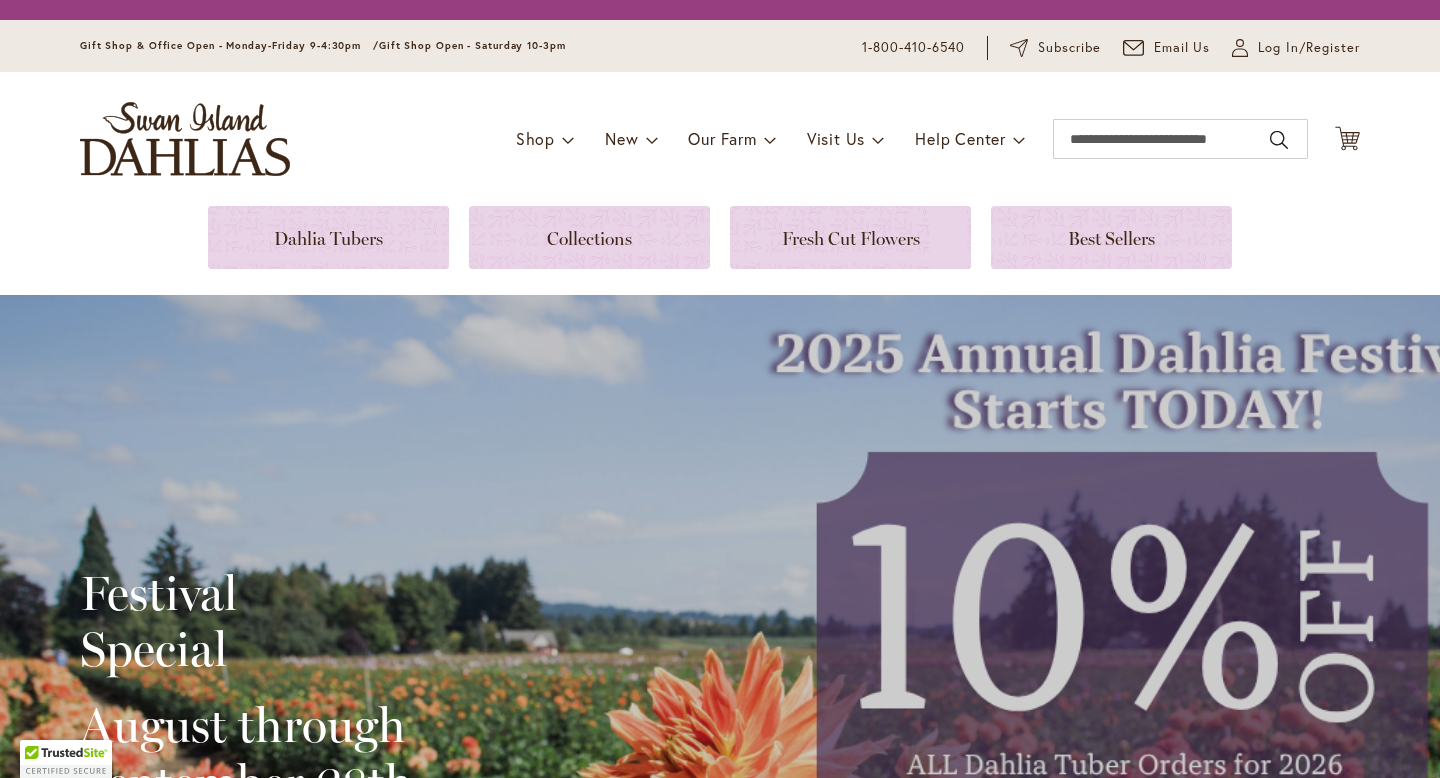 scroll, scrollTop: 0, scrollLeft: 0, axis: both 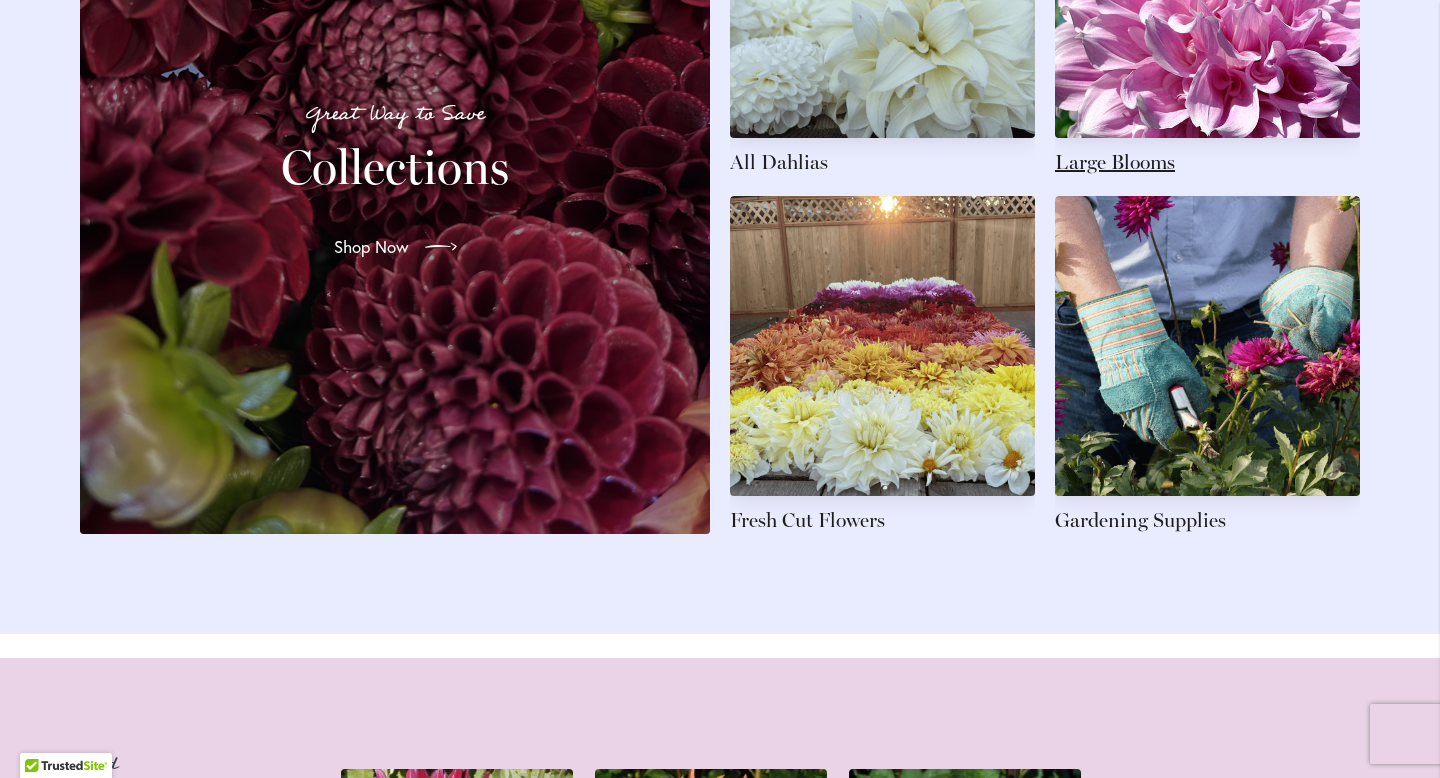 click at bounding box center [1207, 7] 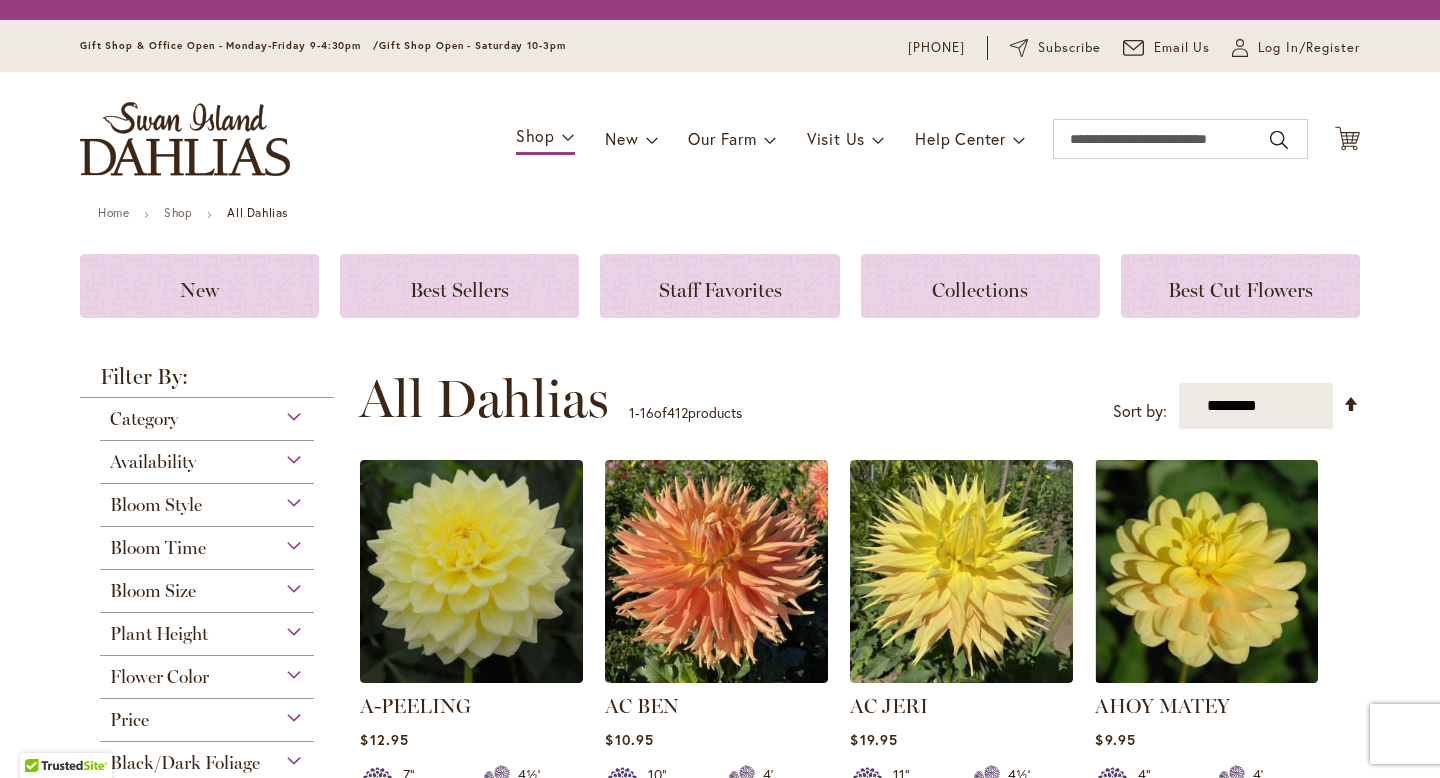 scroll, scrollTop: 0, scrollLeft: 0, axis: both 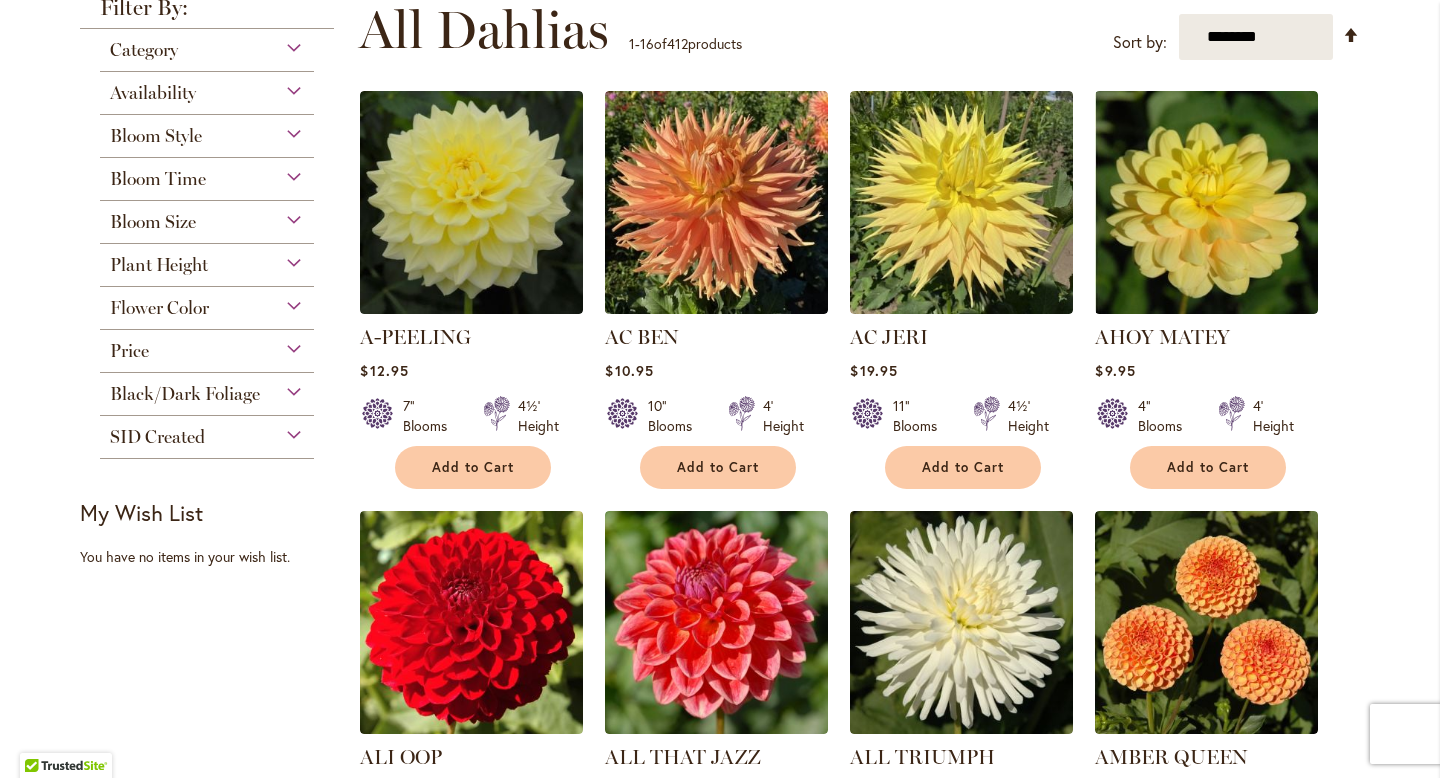 click on "Bloom Time" at bounding box center (207, 174) 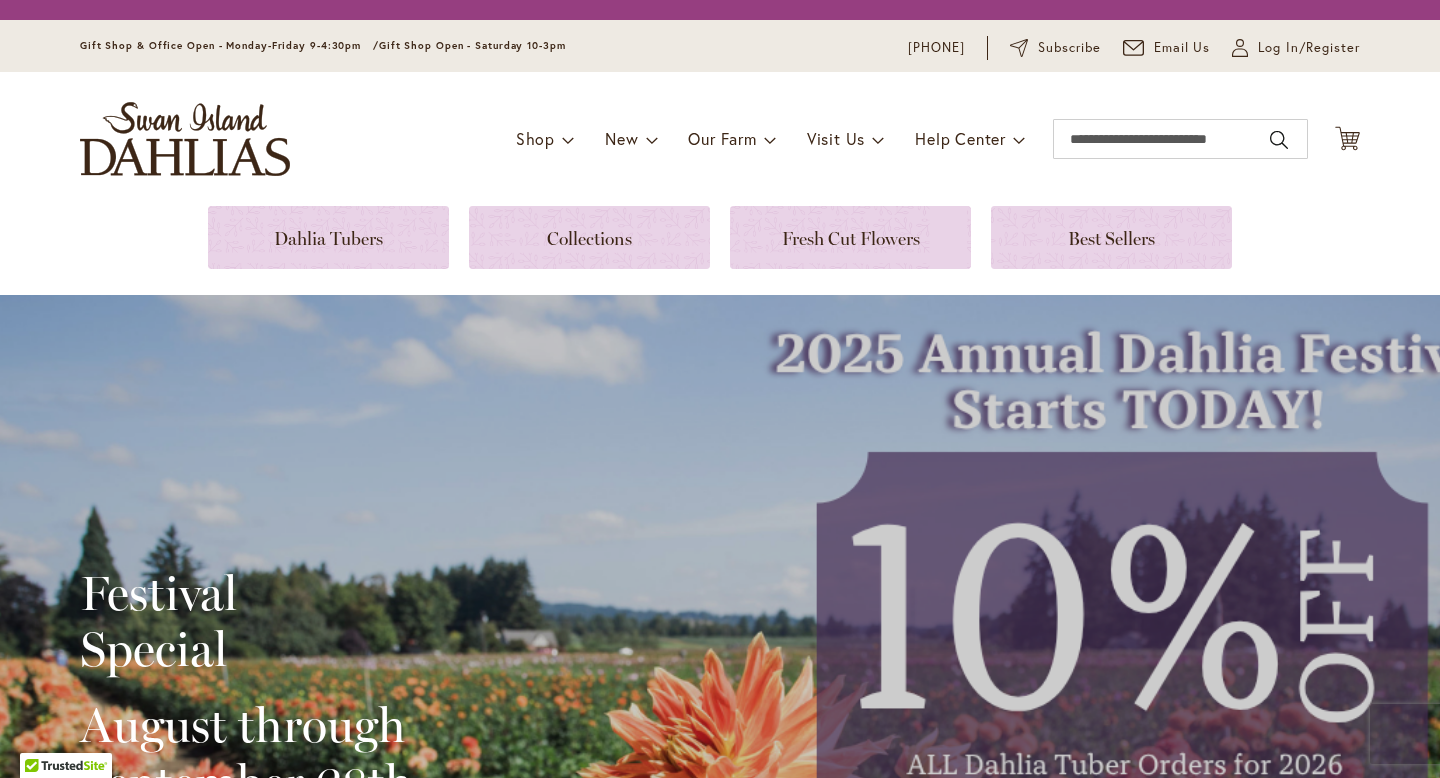scroll, scrollTop: 0, scrollLeft: 0, axis: both 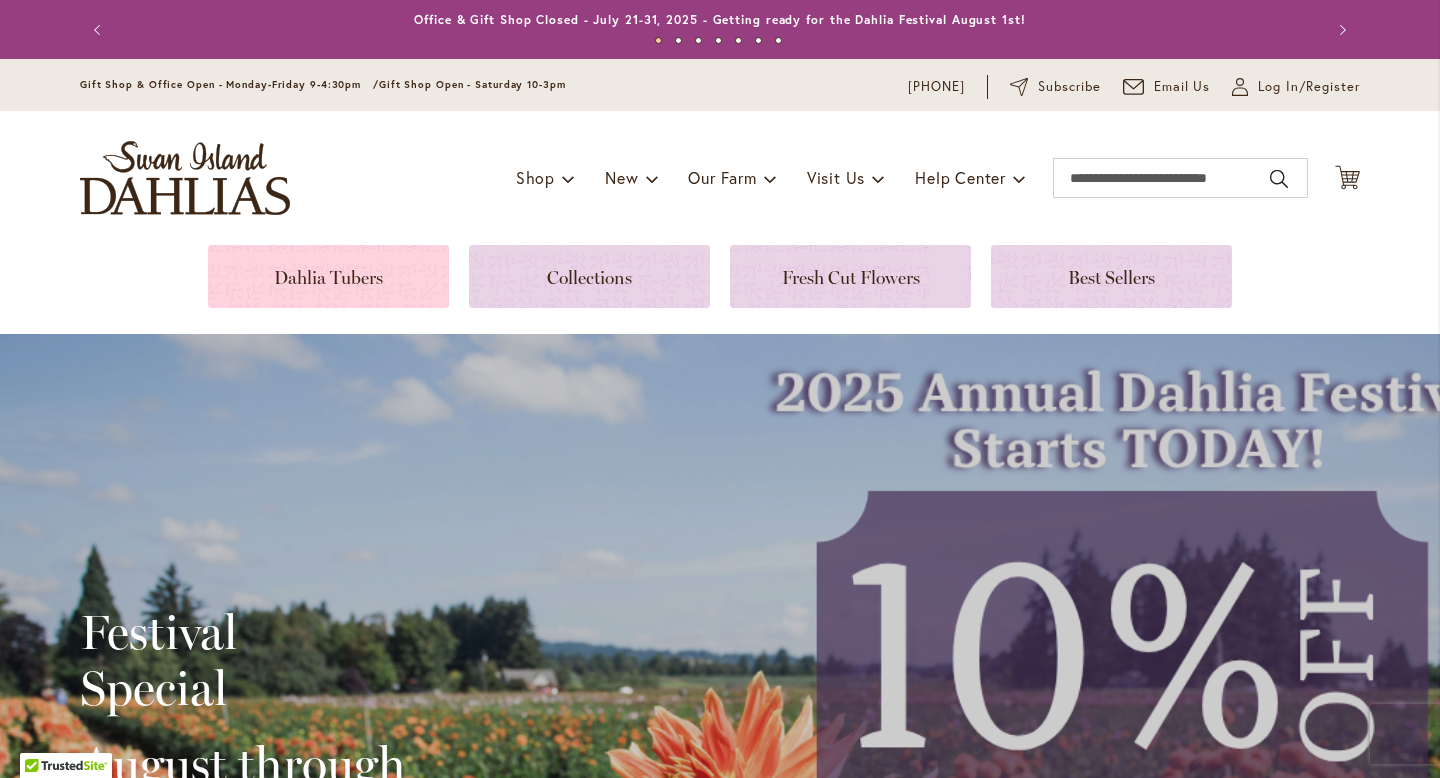 click at bounding box center [328, 276] 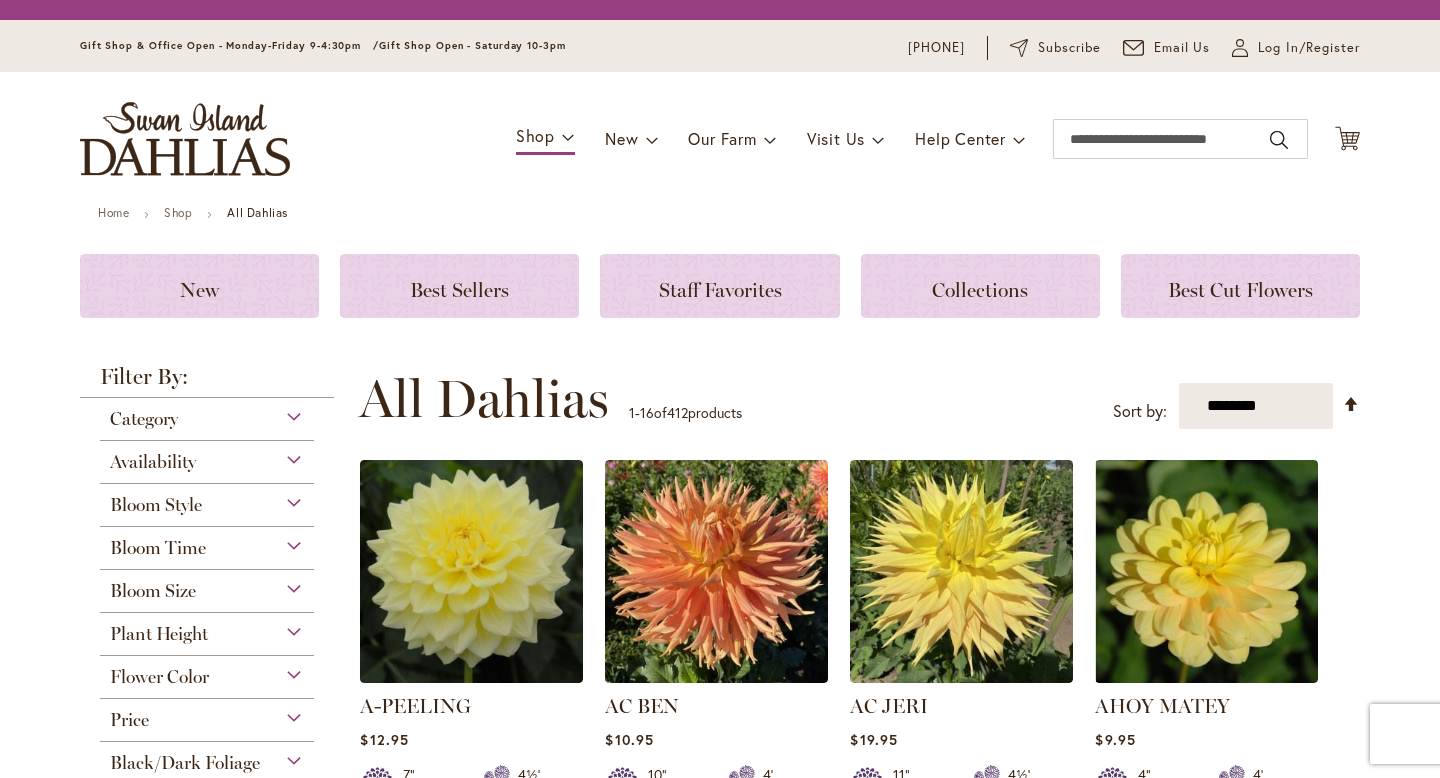 scroll, scrollTop: 0, scrollLeft: 0, axis: both 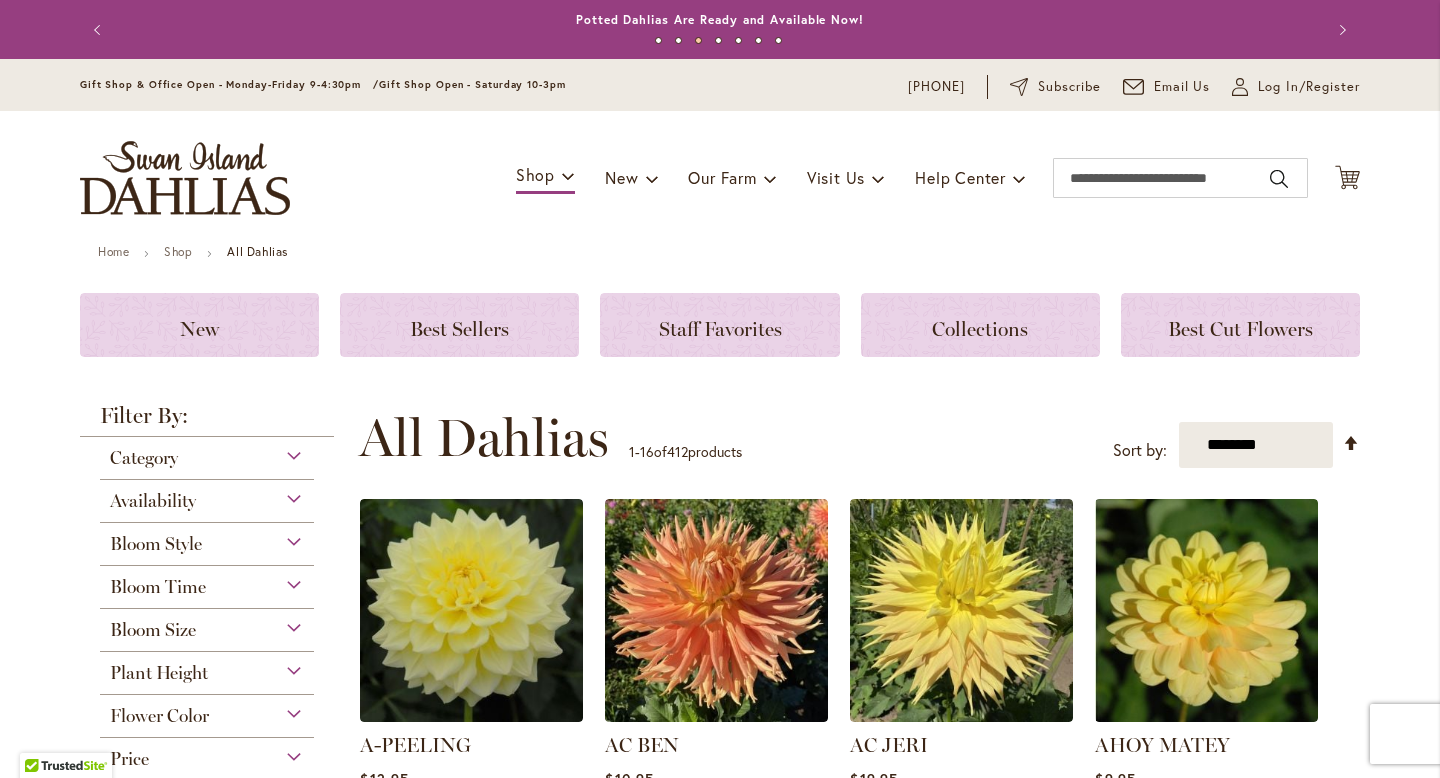 click on "Category" at bounding box center [207, 453] 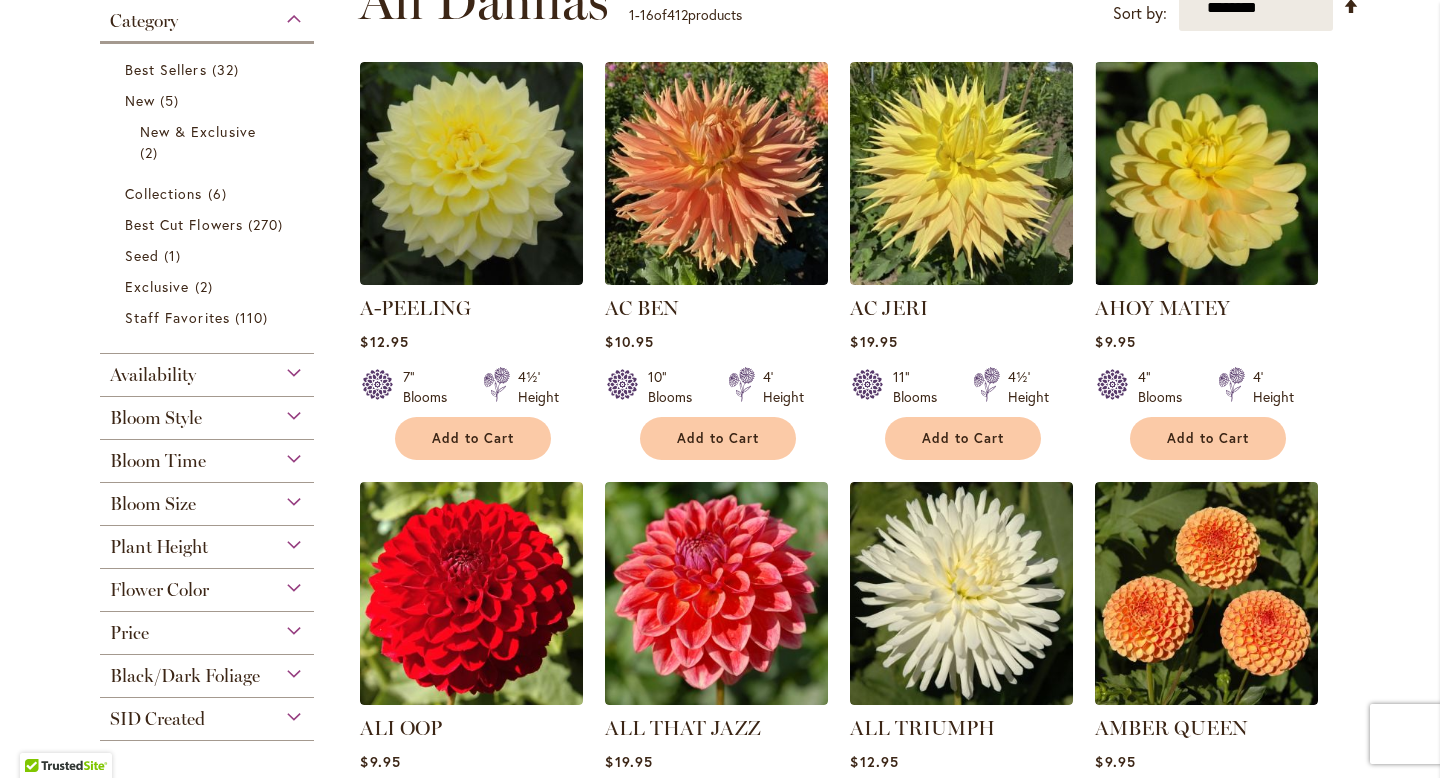 click on "Bloom Style" at bounding box center (207, 413) 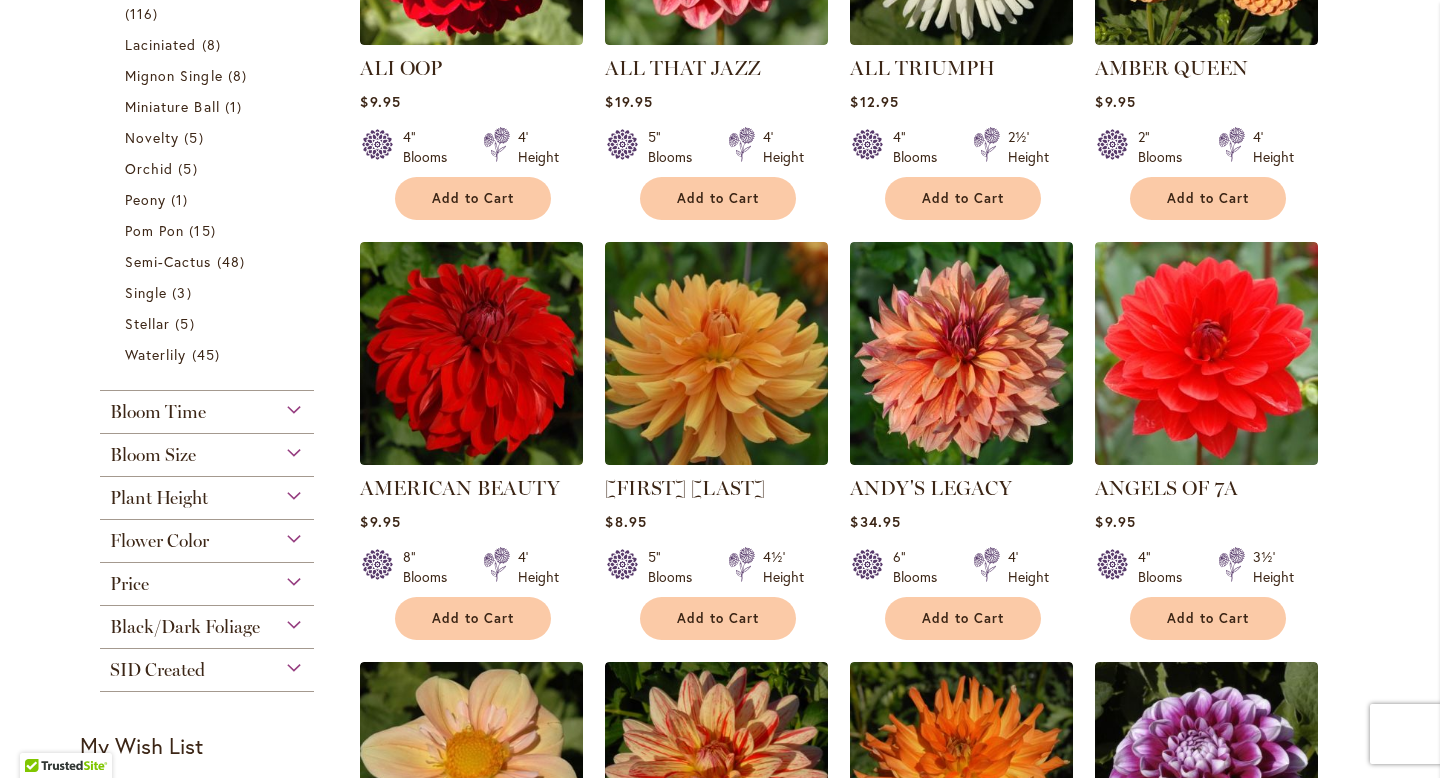 scroll, scrollTop: 1346, scrollLeft: 0, axis: vertical 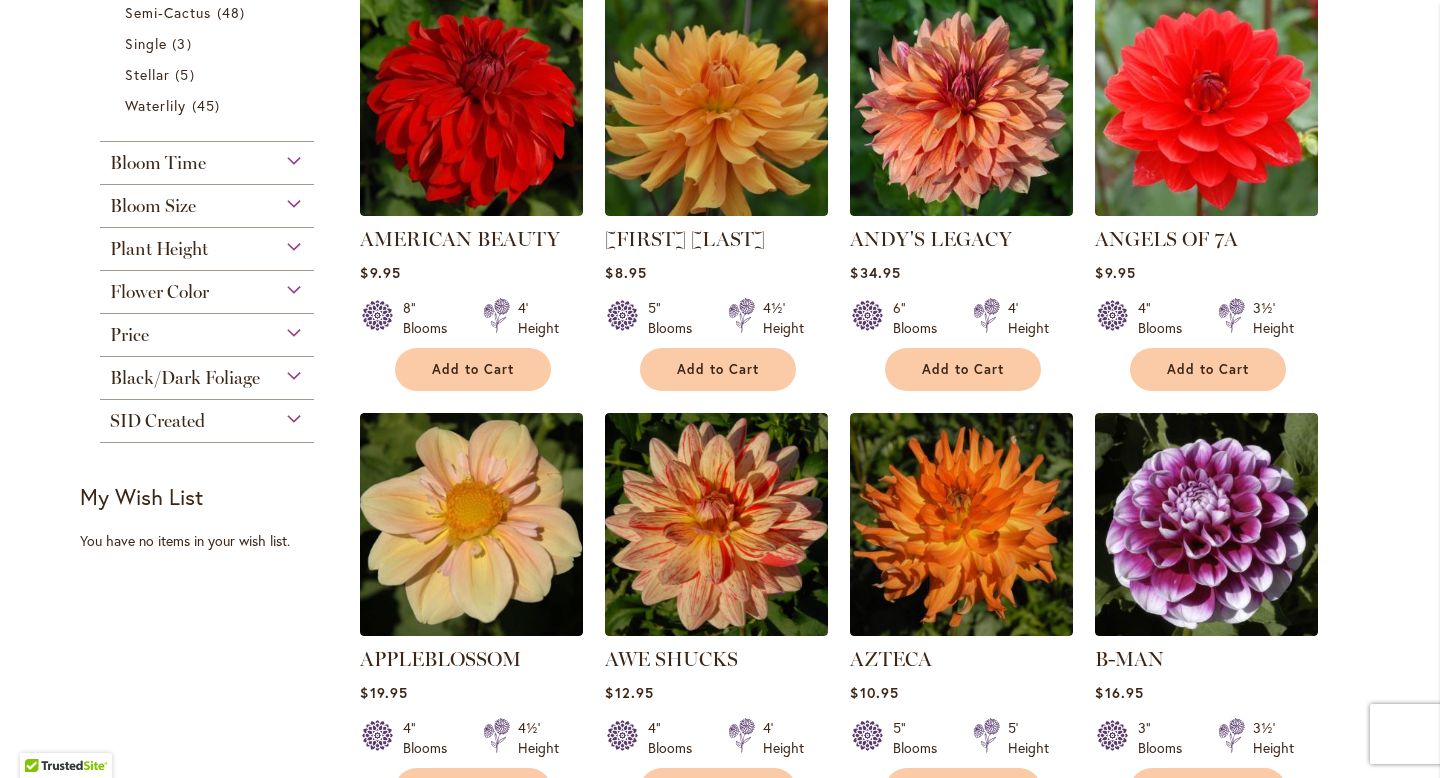click on "Bloom Size" at bounding box center (207, 201) 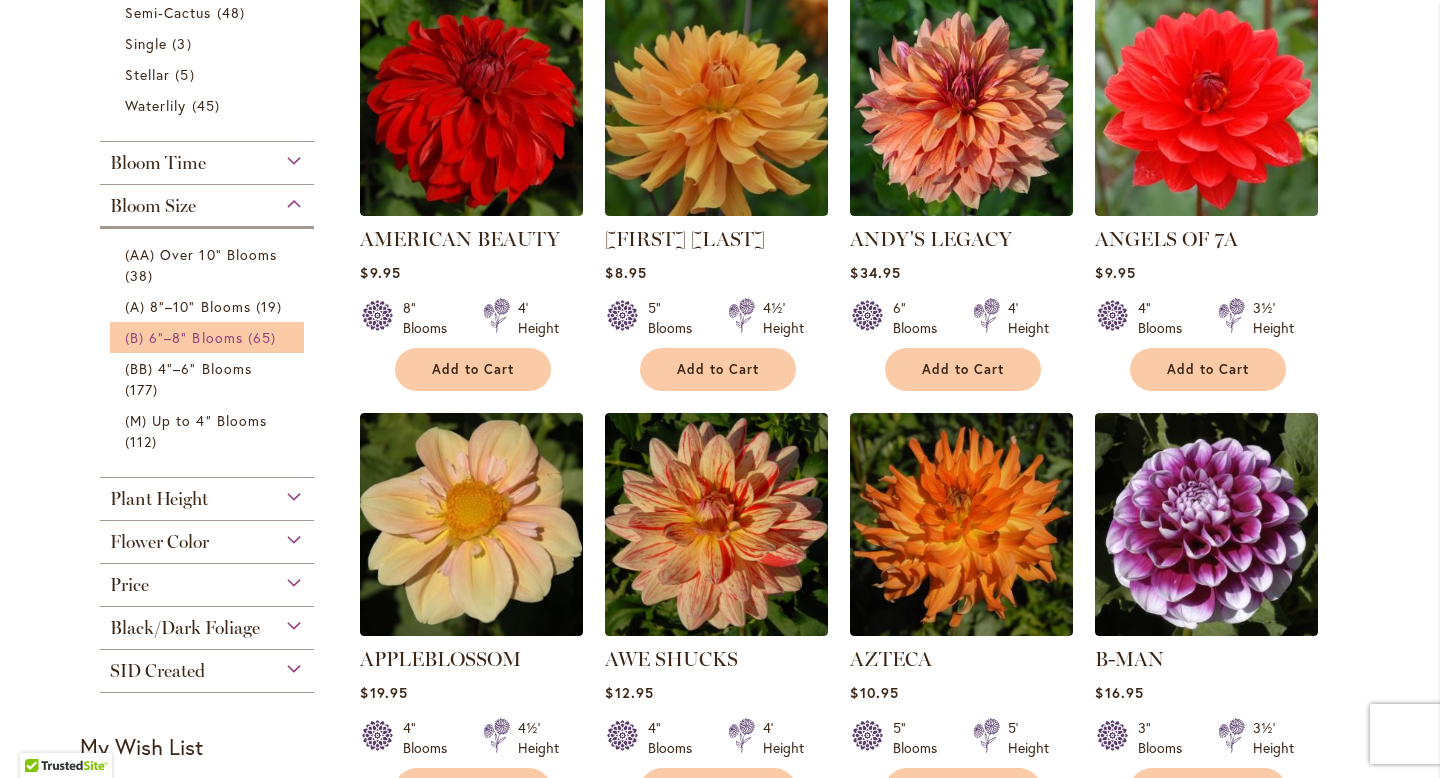 click on "(B) 6"–8" Blooms" at bounding box center (184, 337) 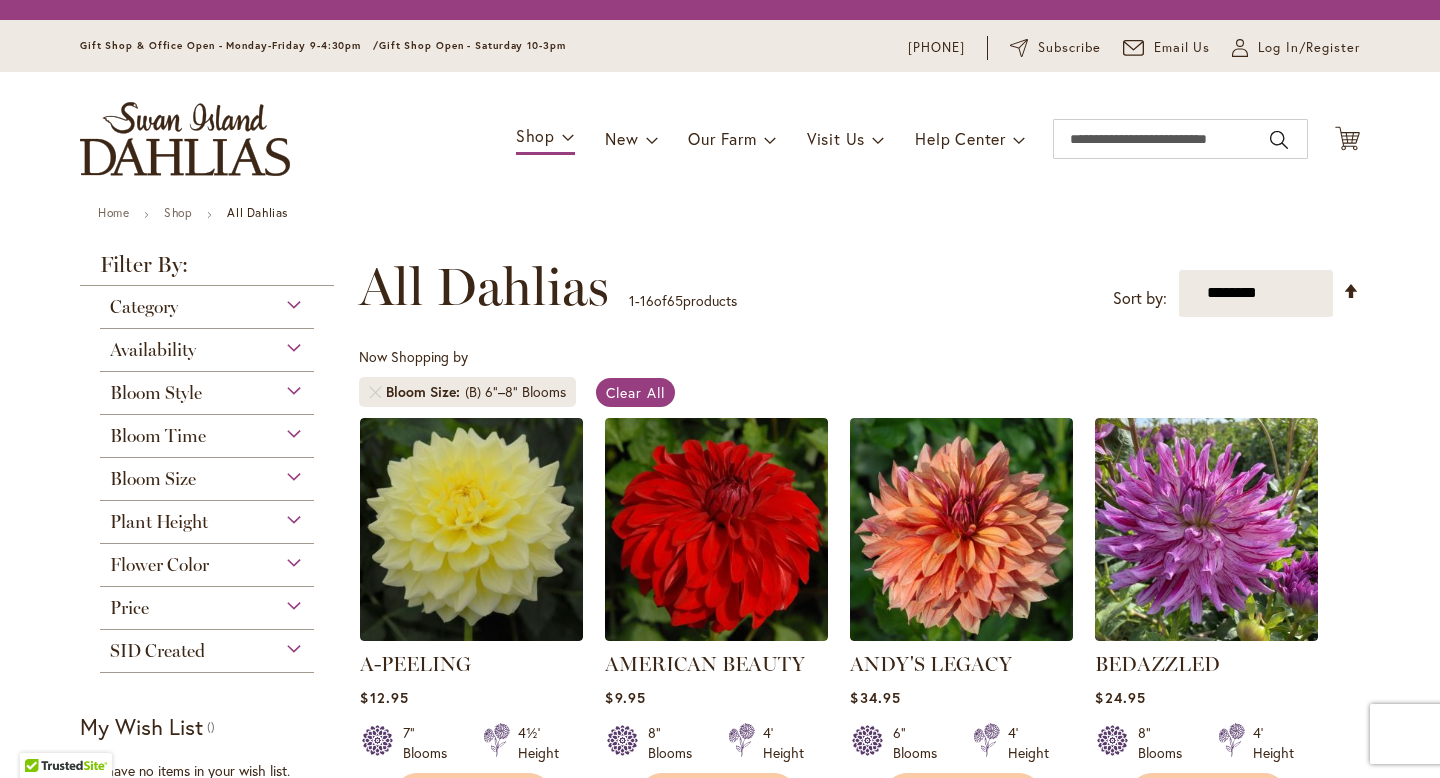 scroll, scrollTop: 0, scrollLeft: 0, axis: both 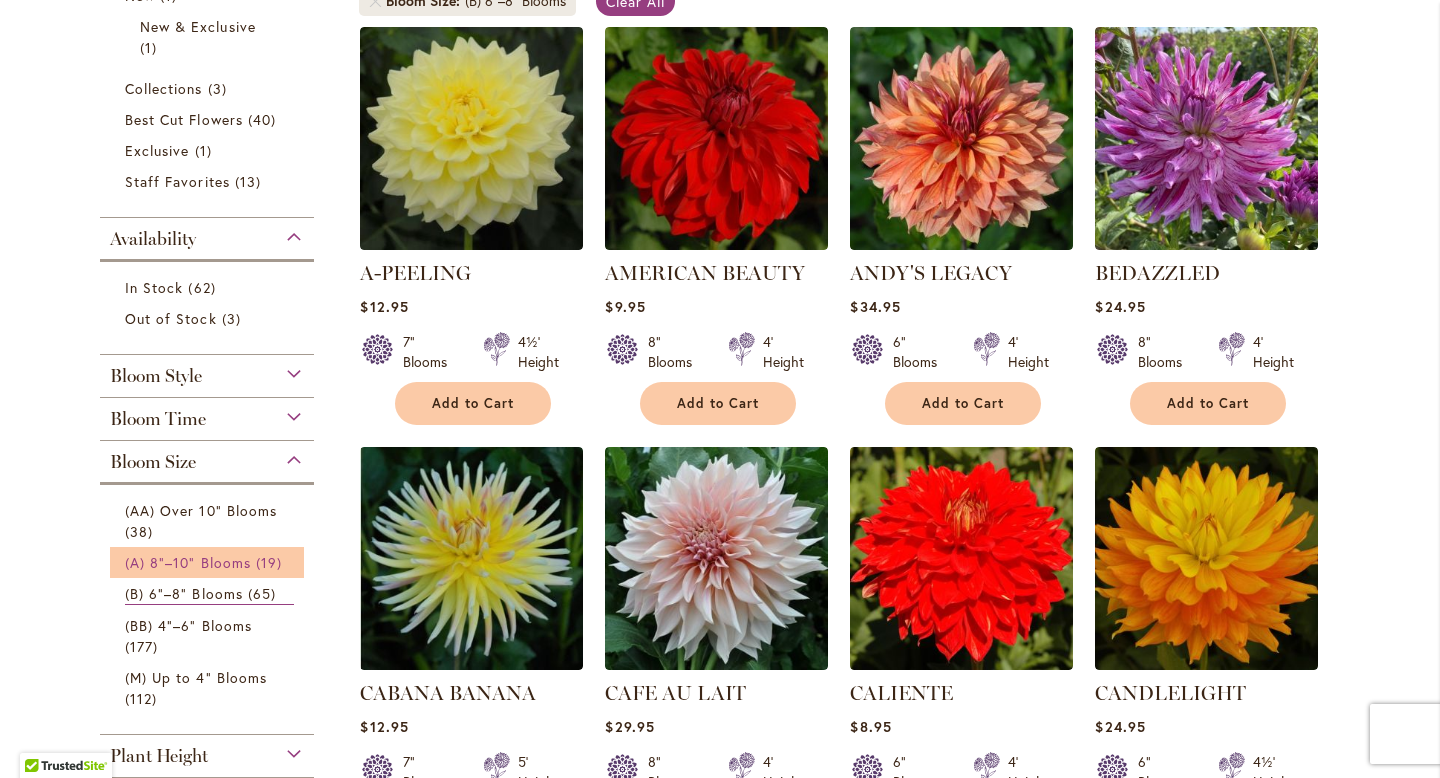 click on "(A) 8"–10" Blooms" at bounding box center [188, 562] 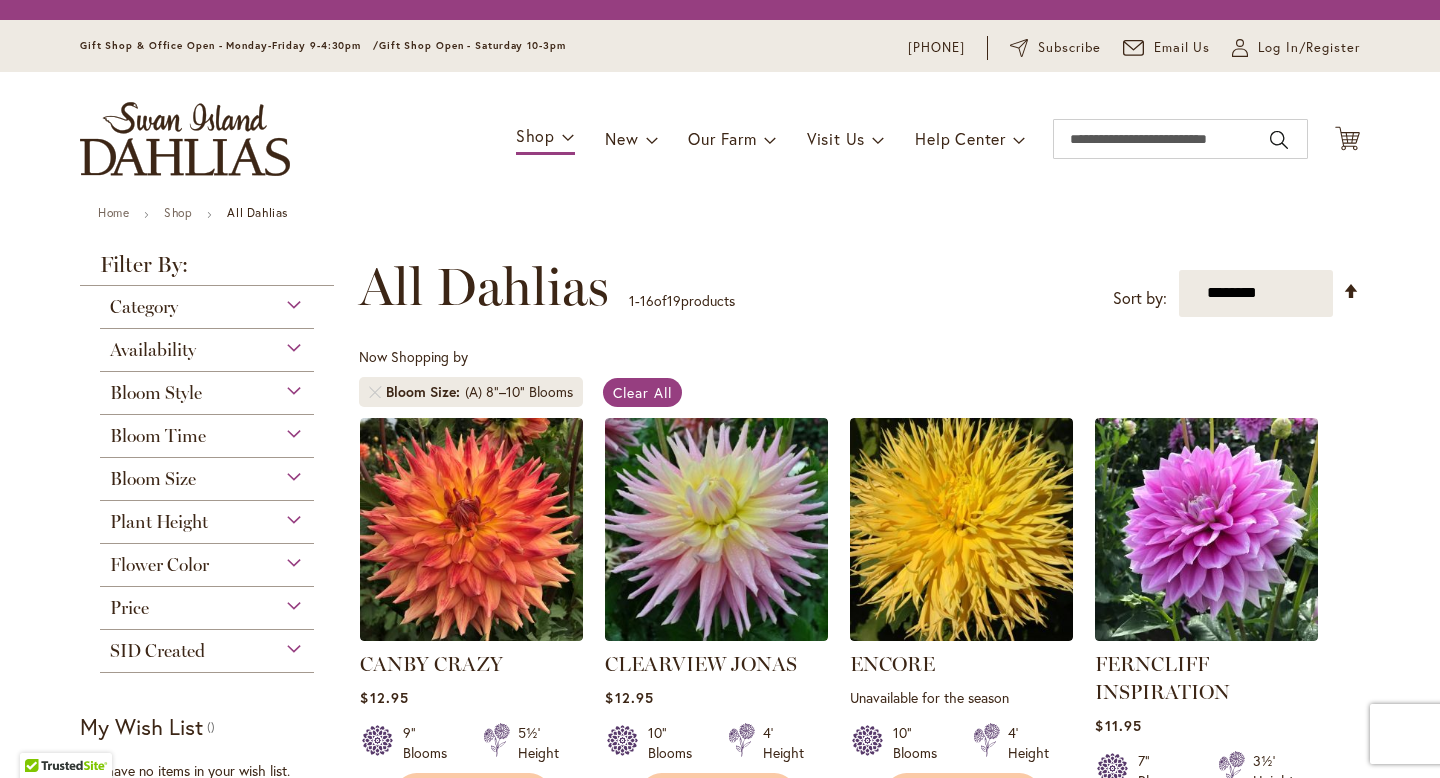 scroll, scrollTop: 0, scrollLeft: 0, axis: both 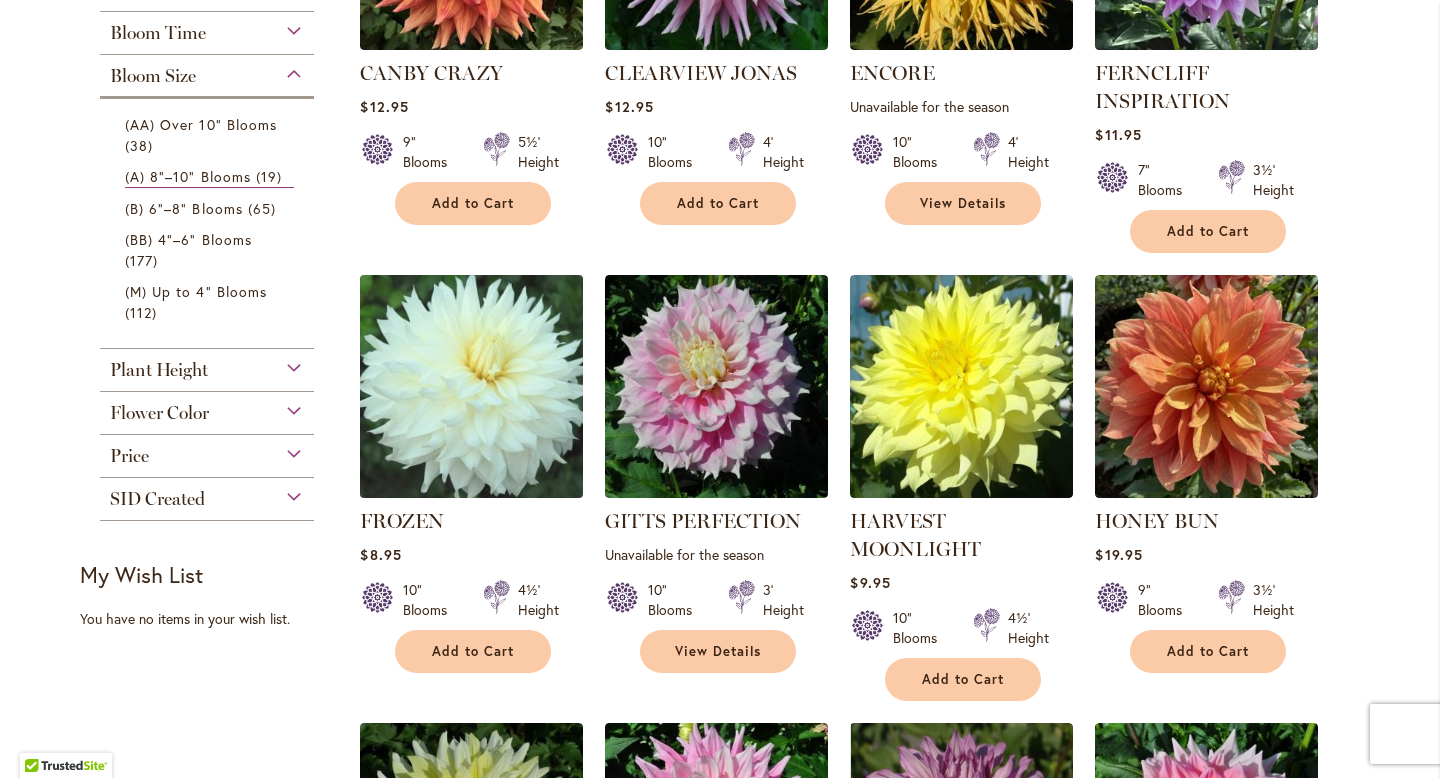 click at bounding box center (472, 386) 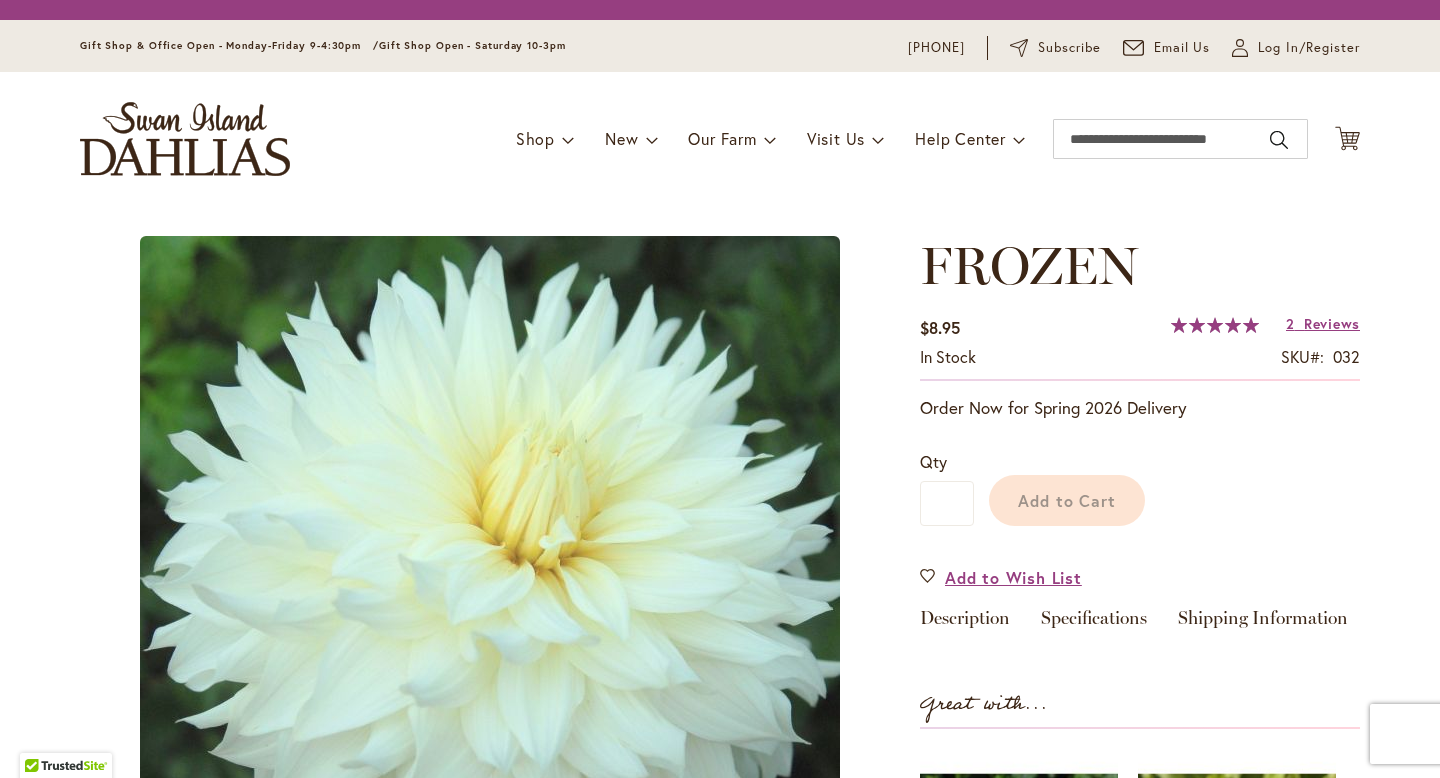 scroll, scrollTop: 0, scrollLeft: 0, axis: both 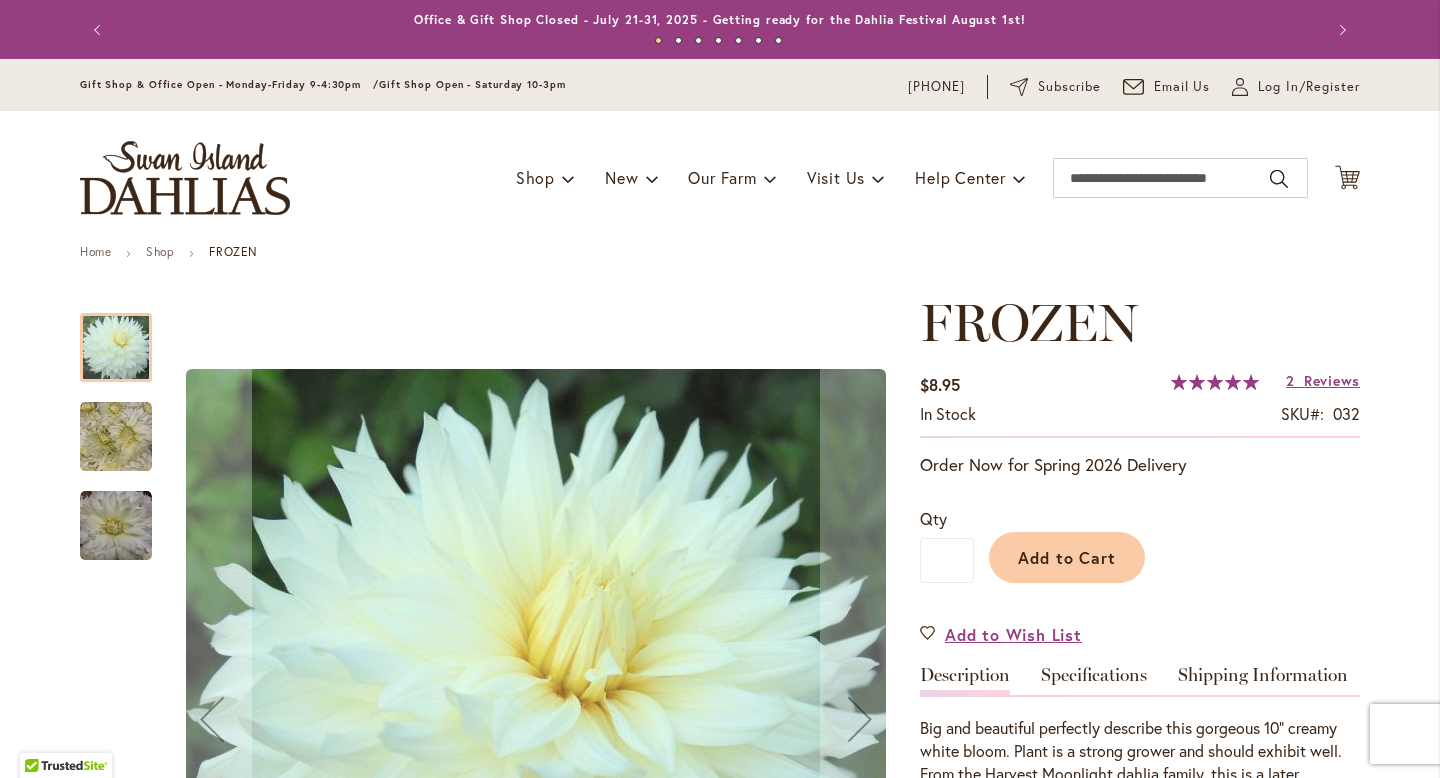 click at bounding box center (116, 437) 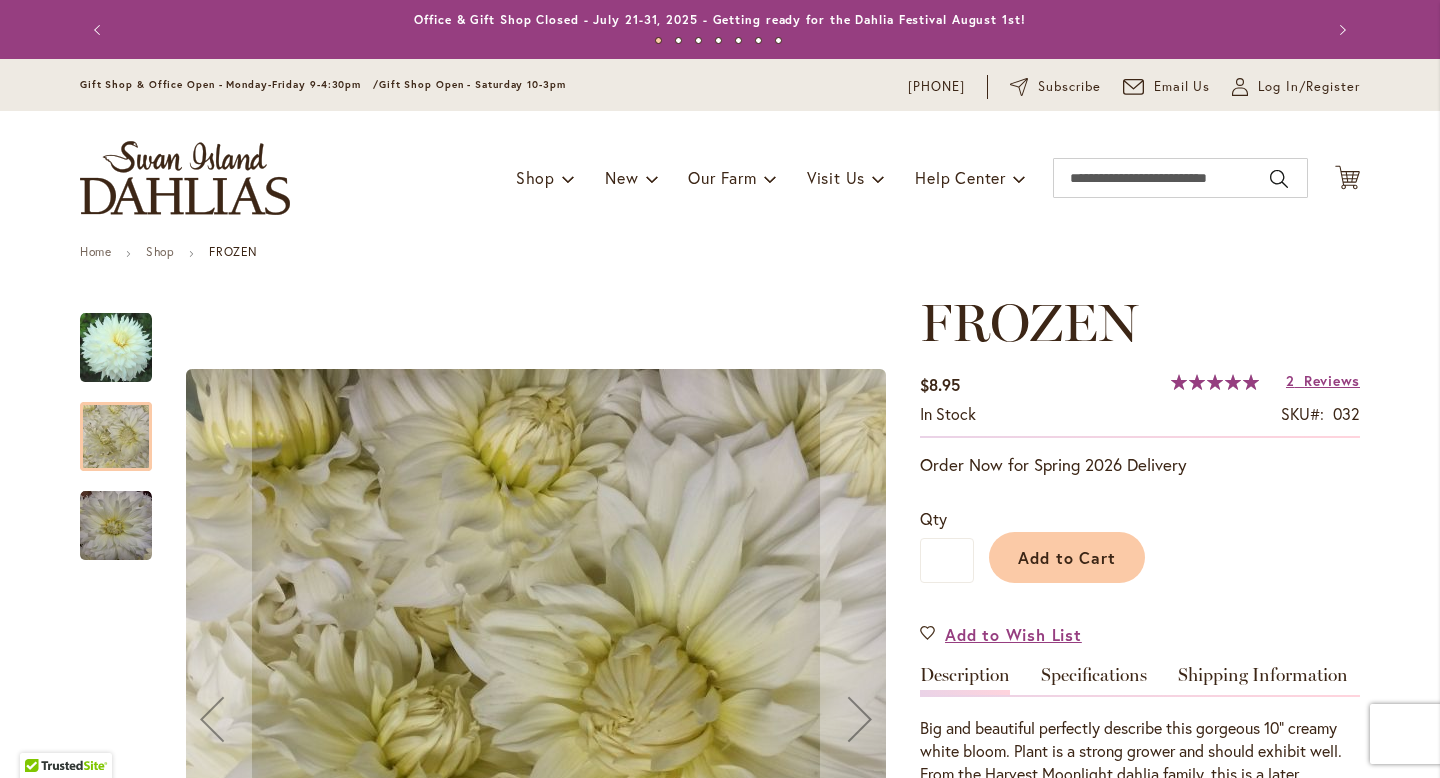 click at bounding box center [116, 526] 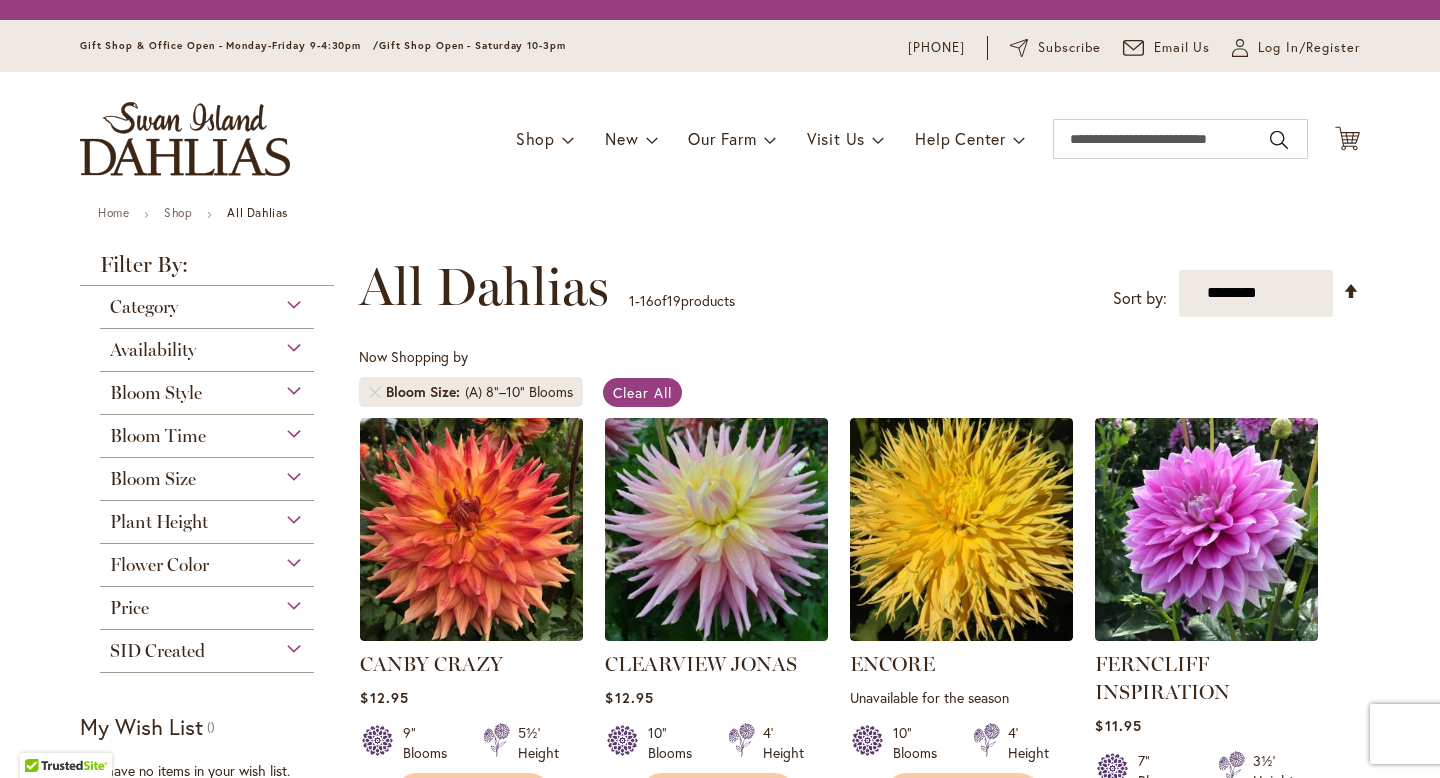 scroll, scrollTop: 0, scrollLeft: 0, axis: both 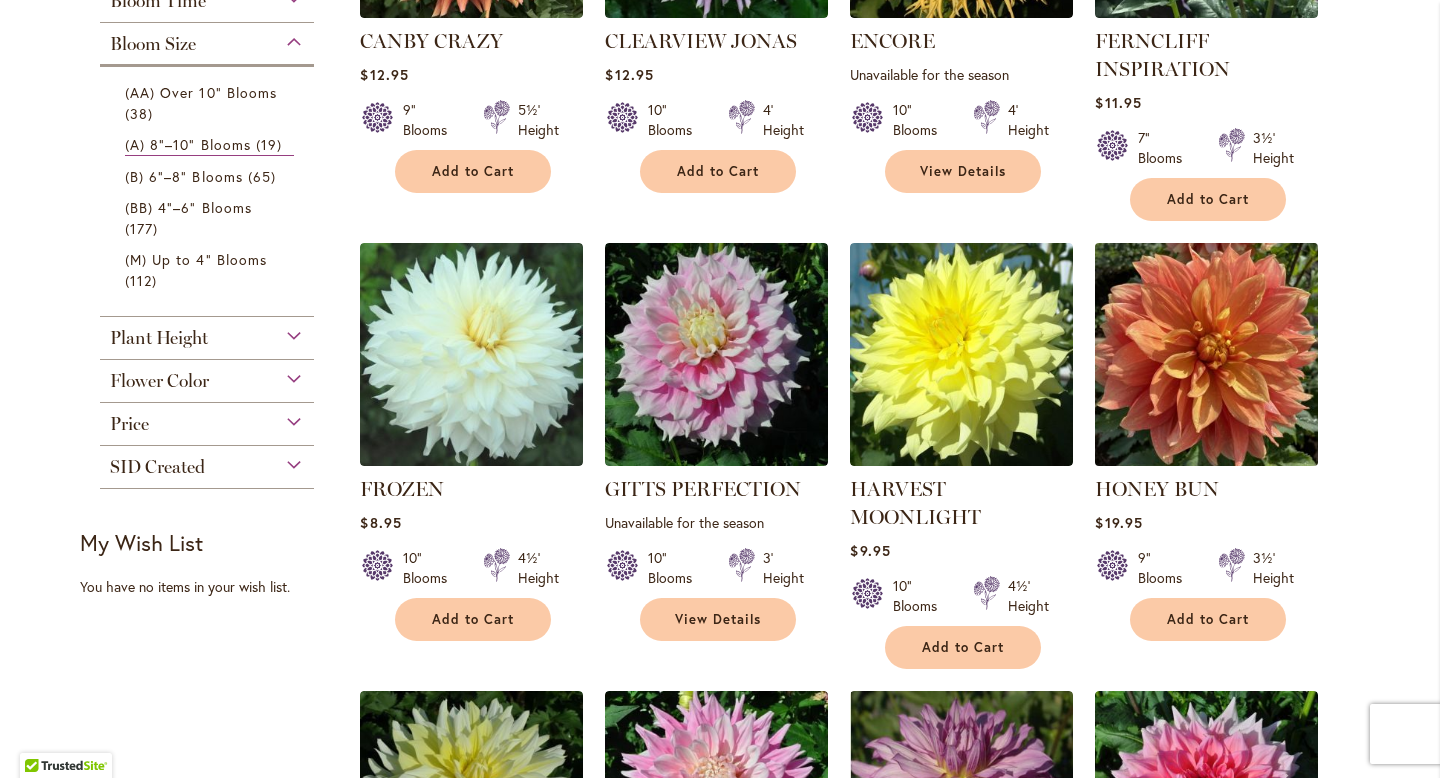 click at bounding box center [1207, 354] 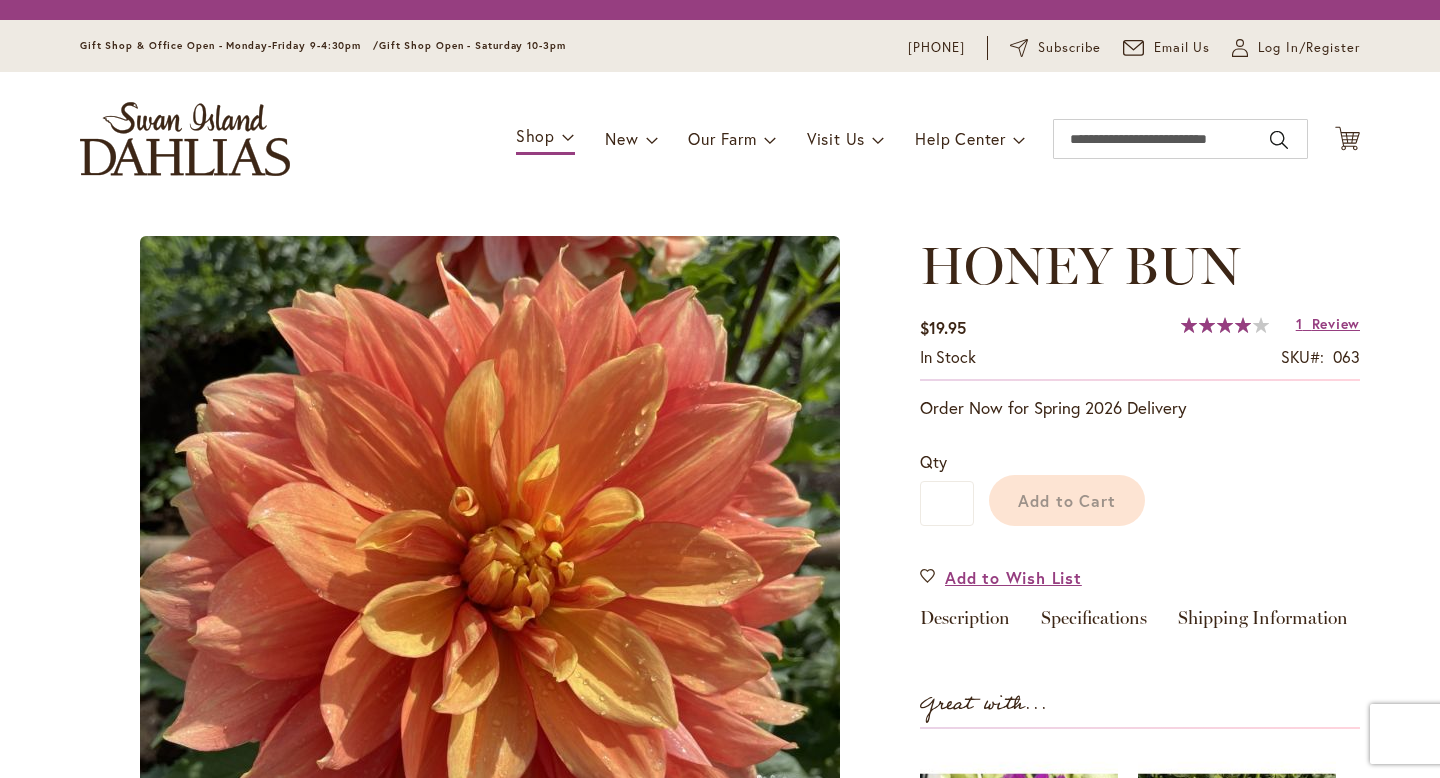 scroll, scrollTop: 0, scrollLeft: 0, axis: both 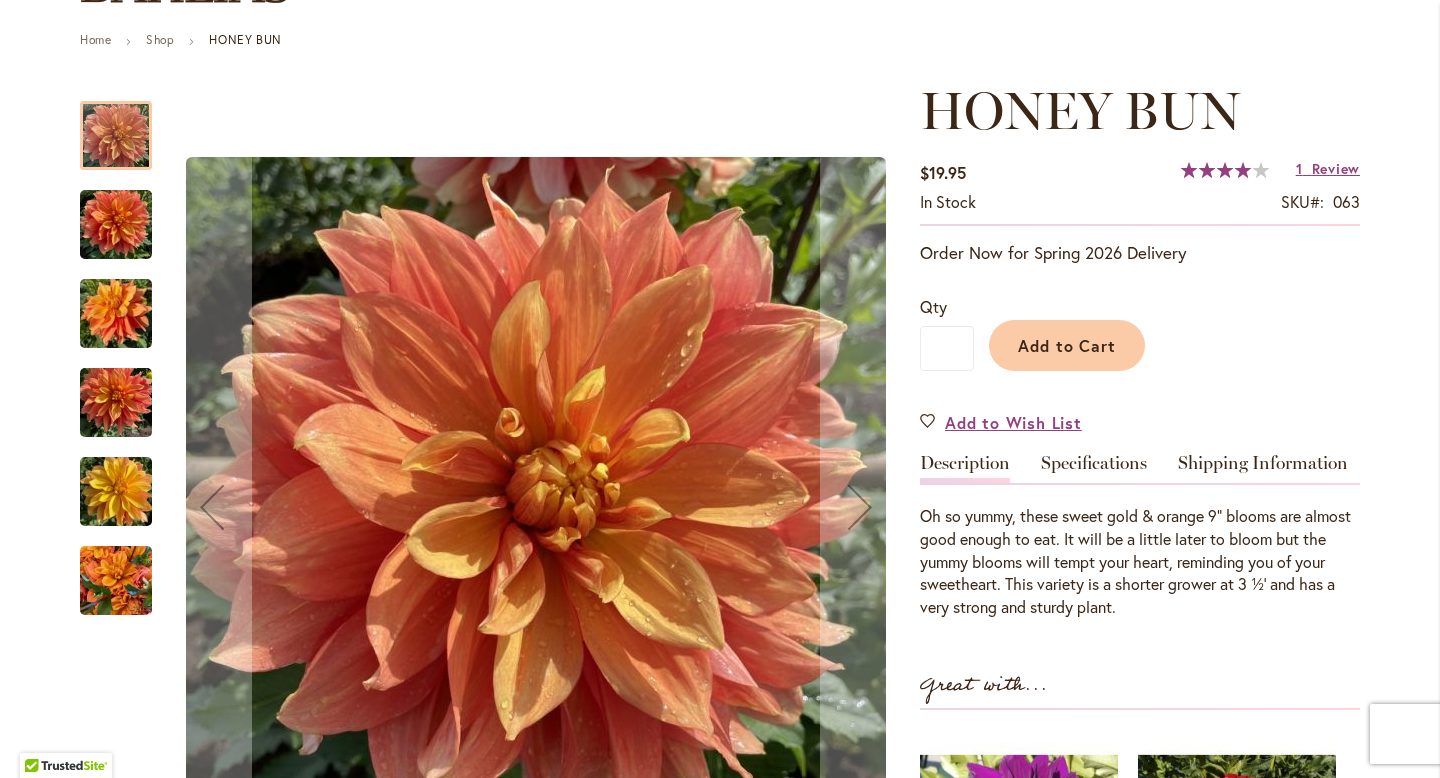 click at bounding box center [116, 581] 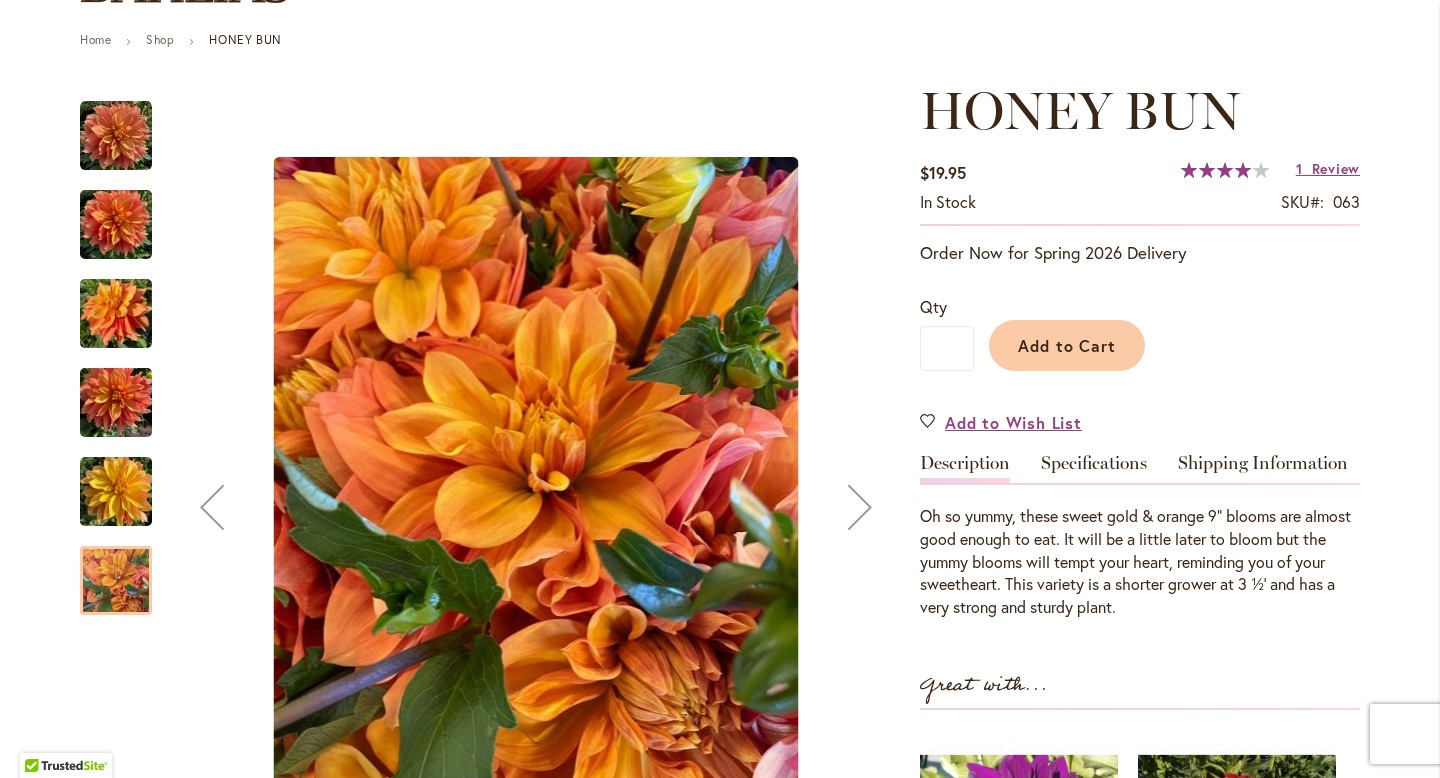 click at bounding box center [116, 492] 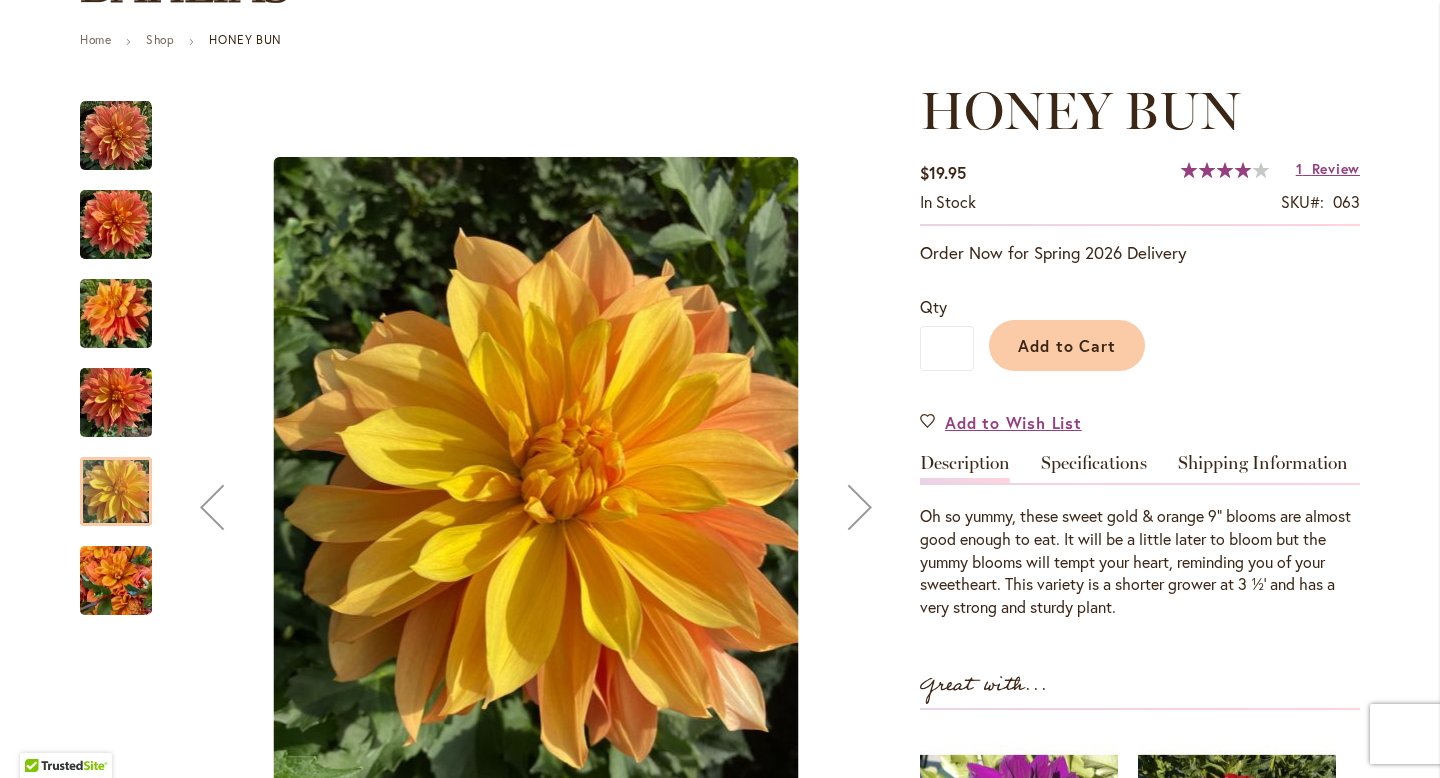 click at bounding box center [116, 403] 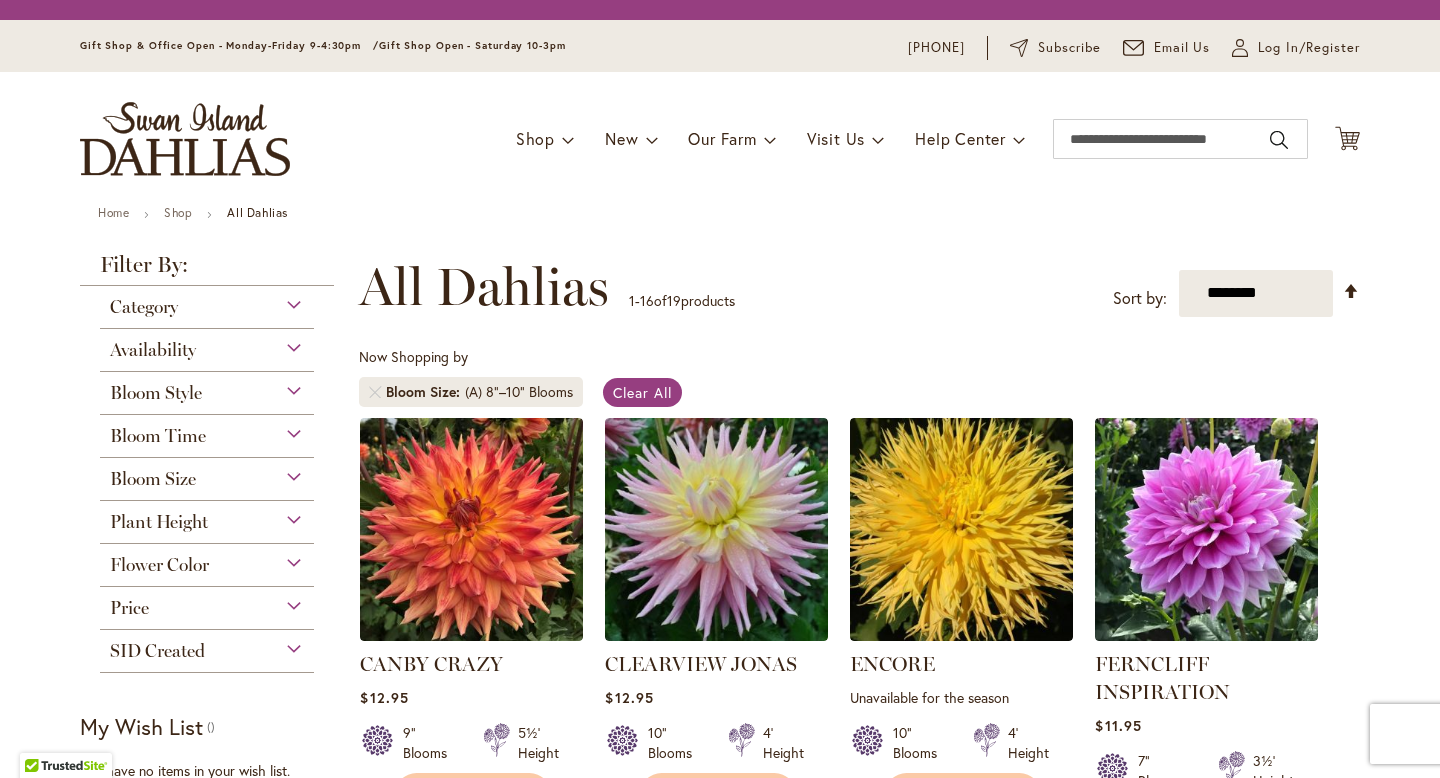 scroll, scrollTop: 0, scrollLeft: 0, axis: both 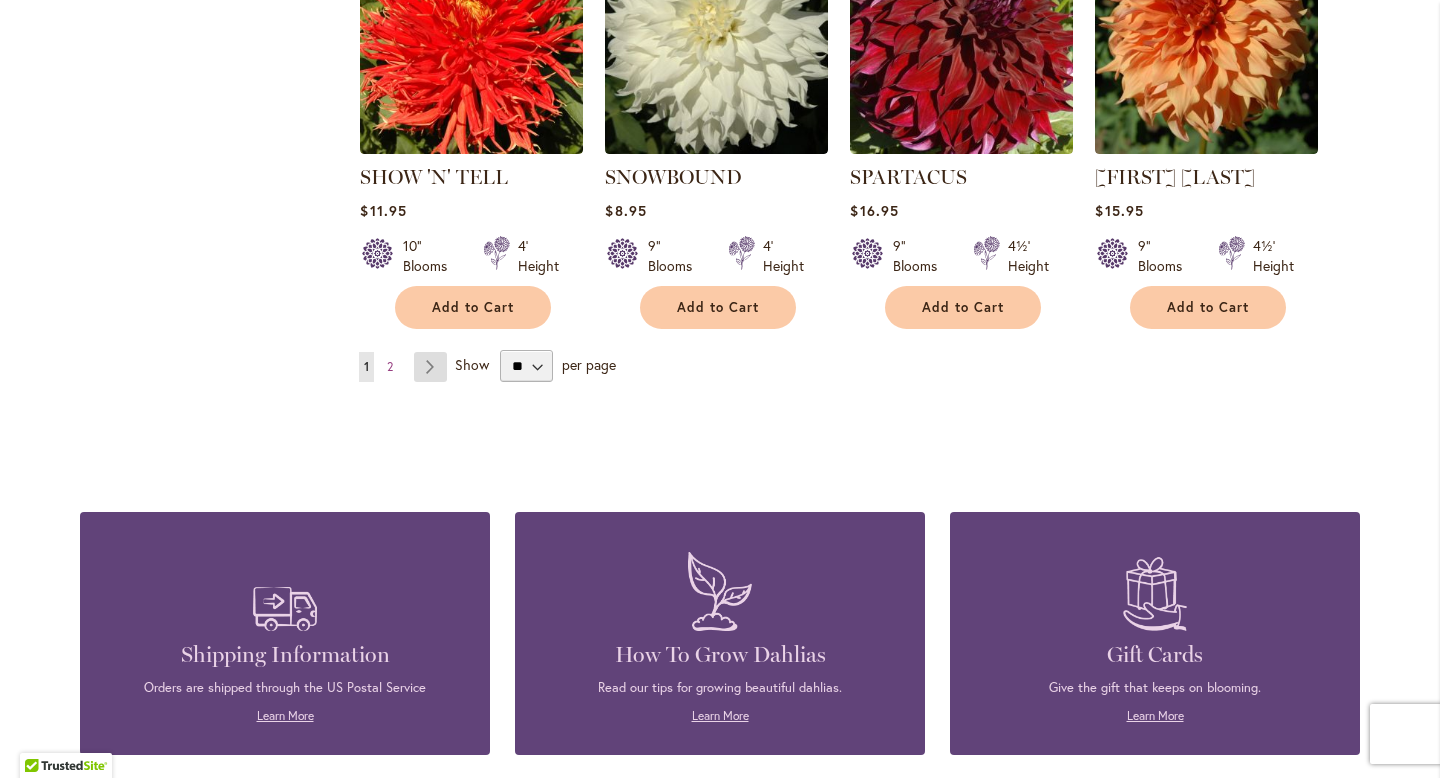 click on "Page
Next" at bounding box center (430, 367) 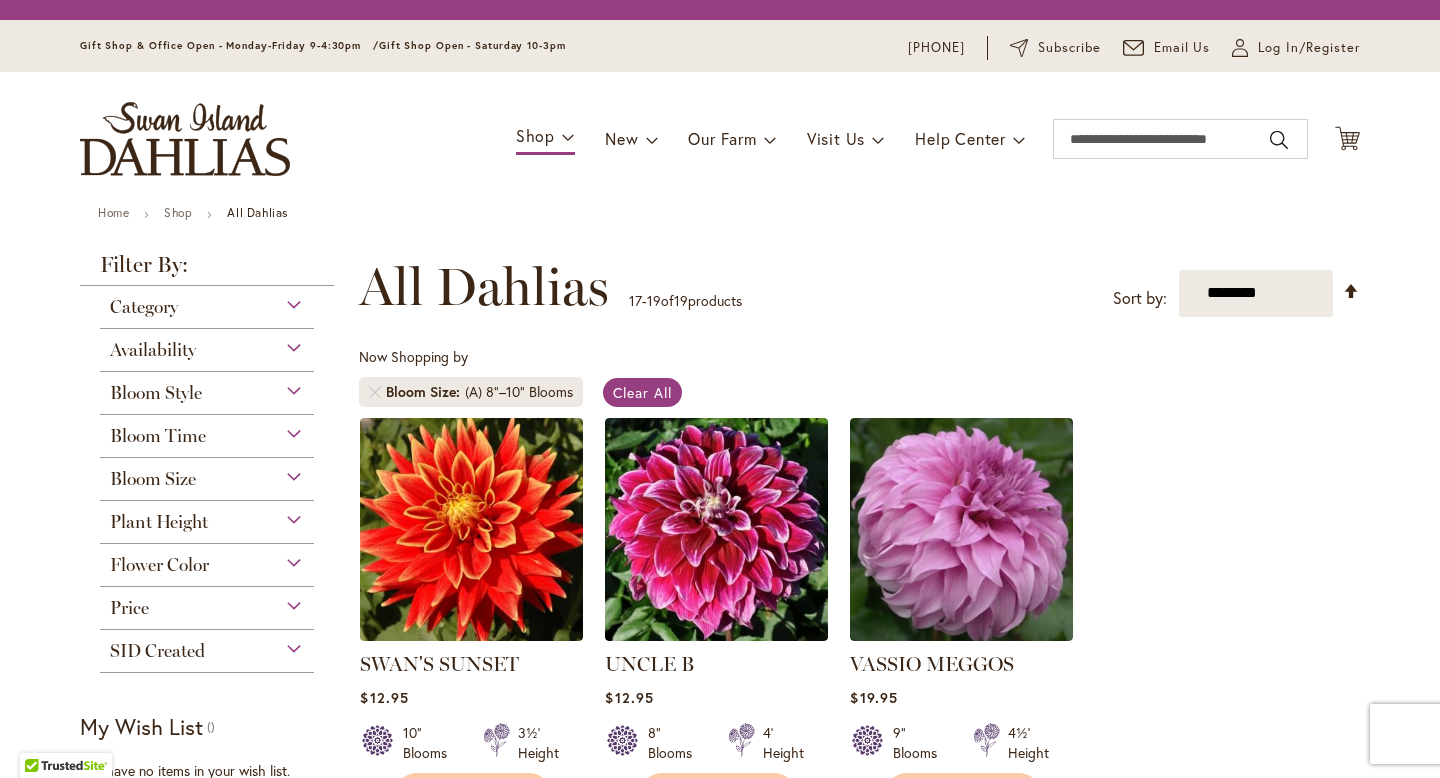 scroll, scrollTop: 0, scrollLeft: 0, axis: both 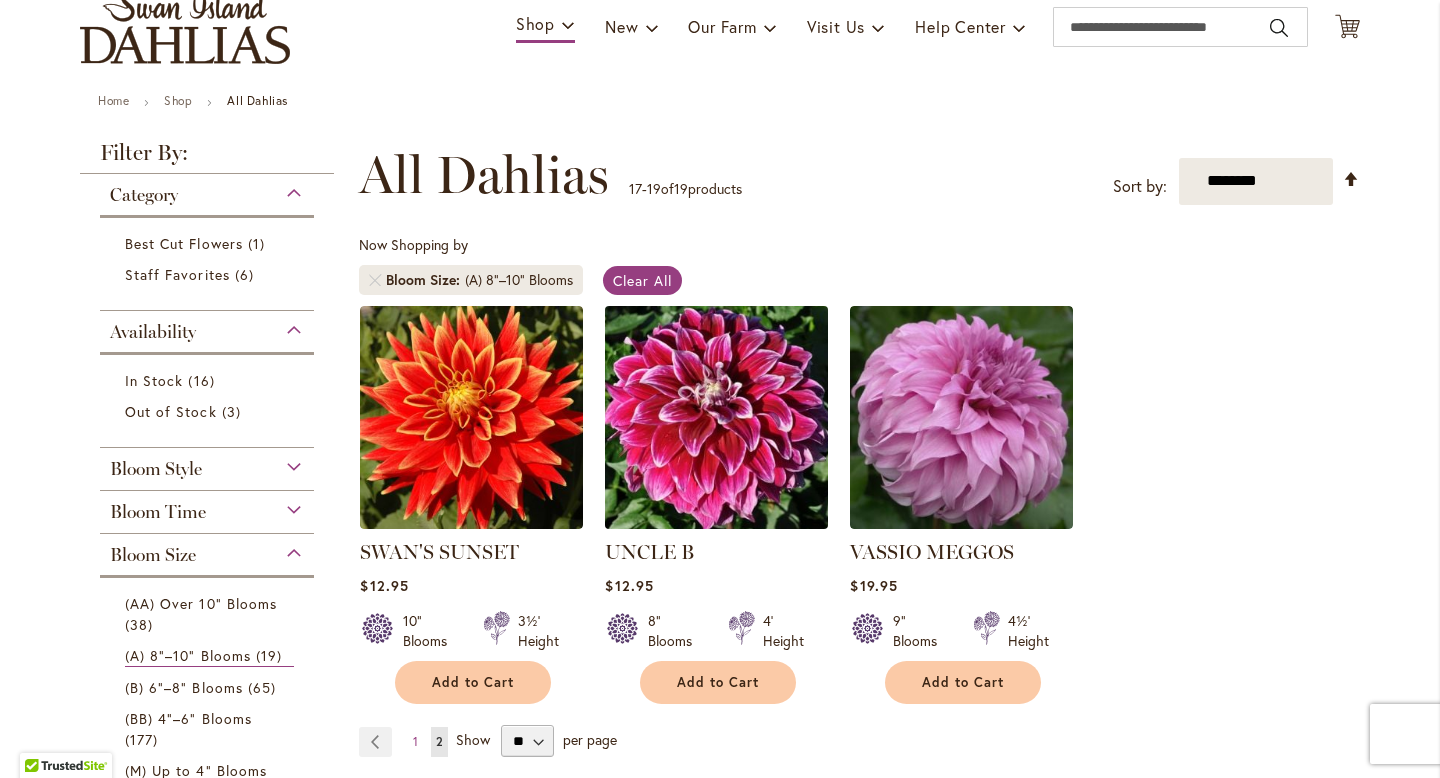 click at bounding box center (717, 417) 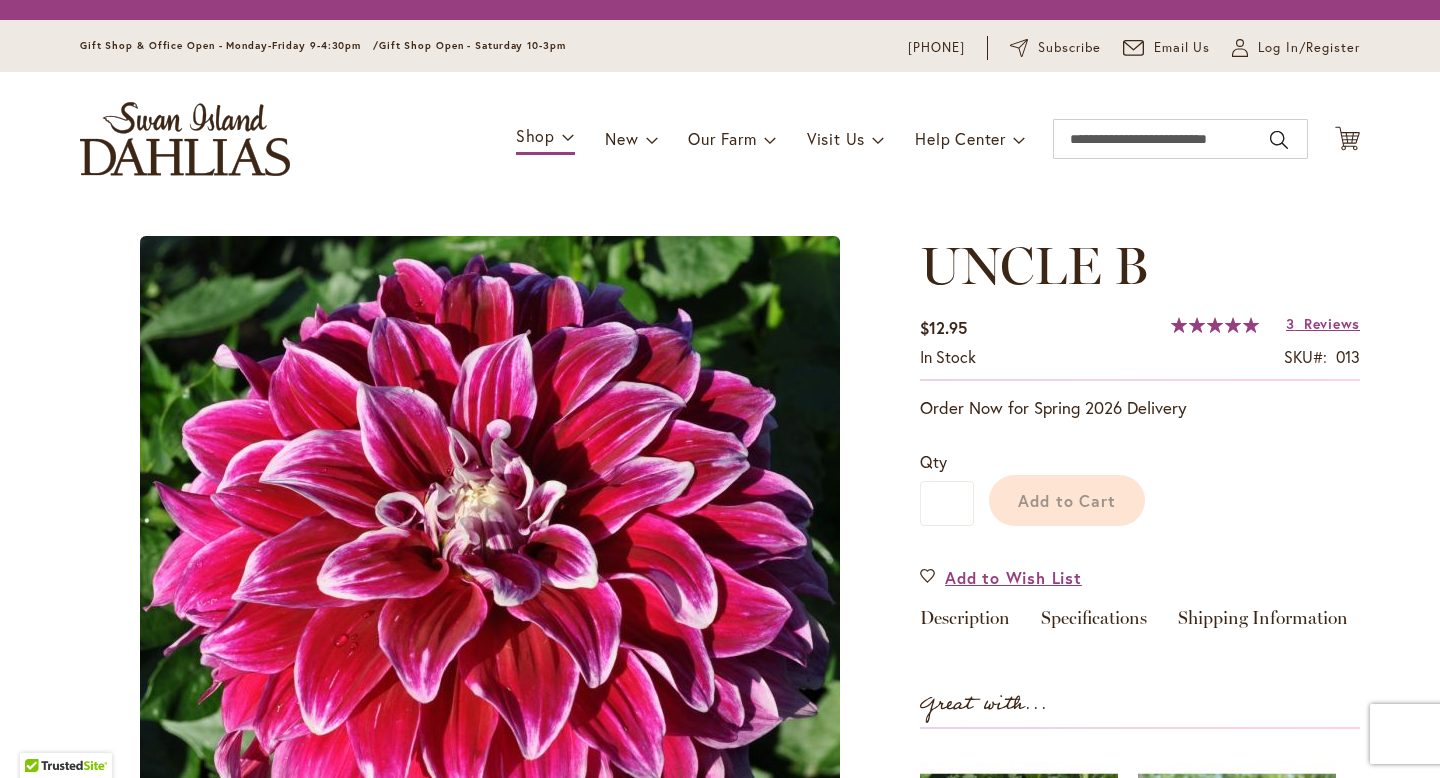 scroll, scrollTop: 0, scrollLeft: 0, axis: both 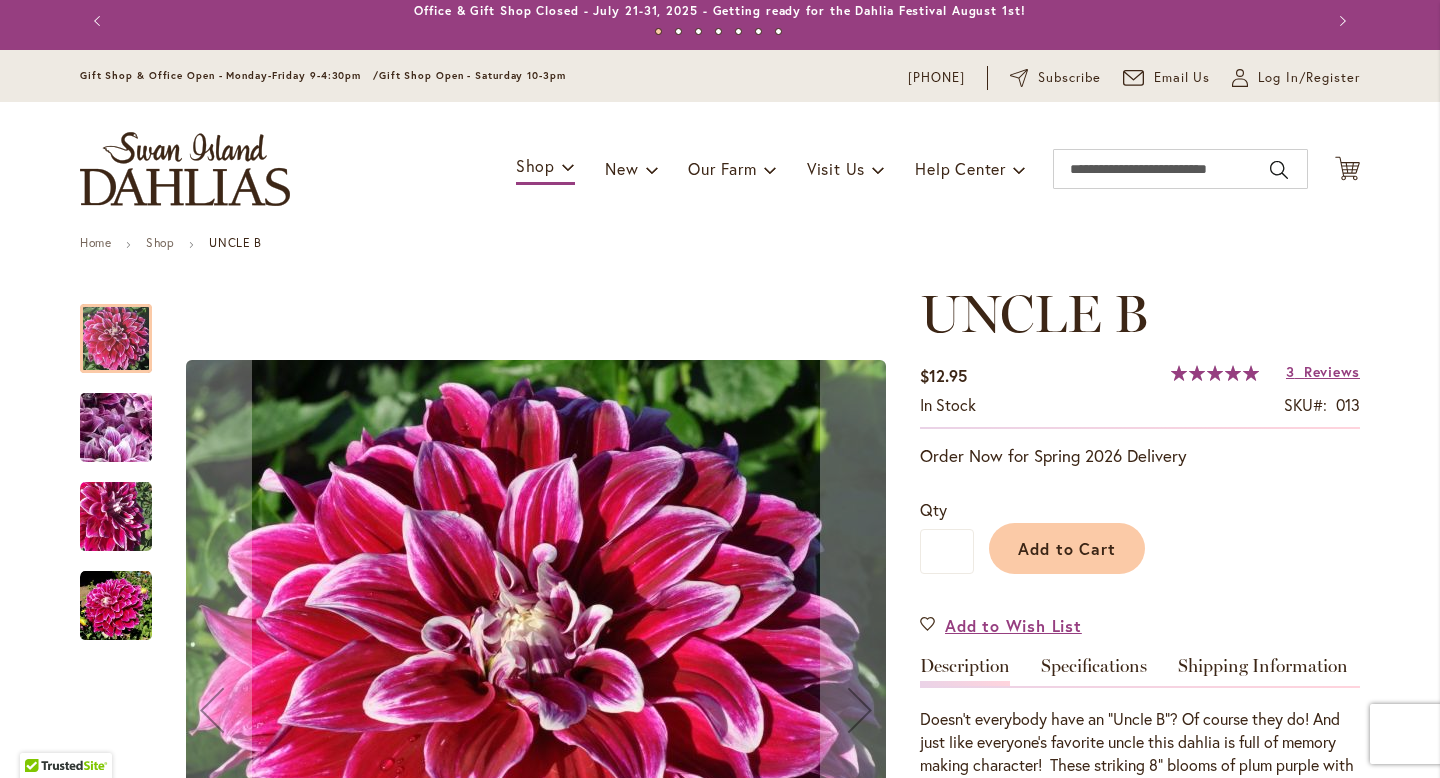 click at bounding box center [116, 606] 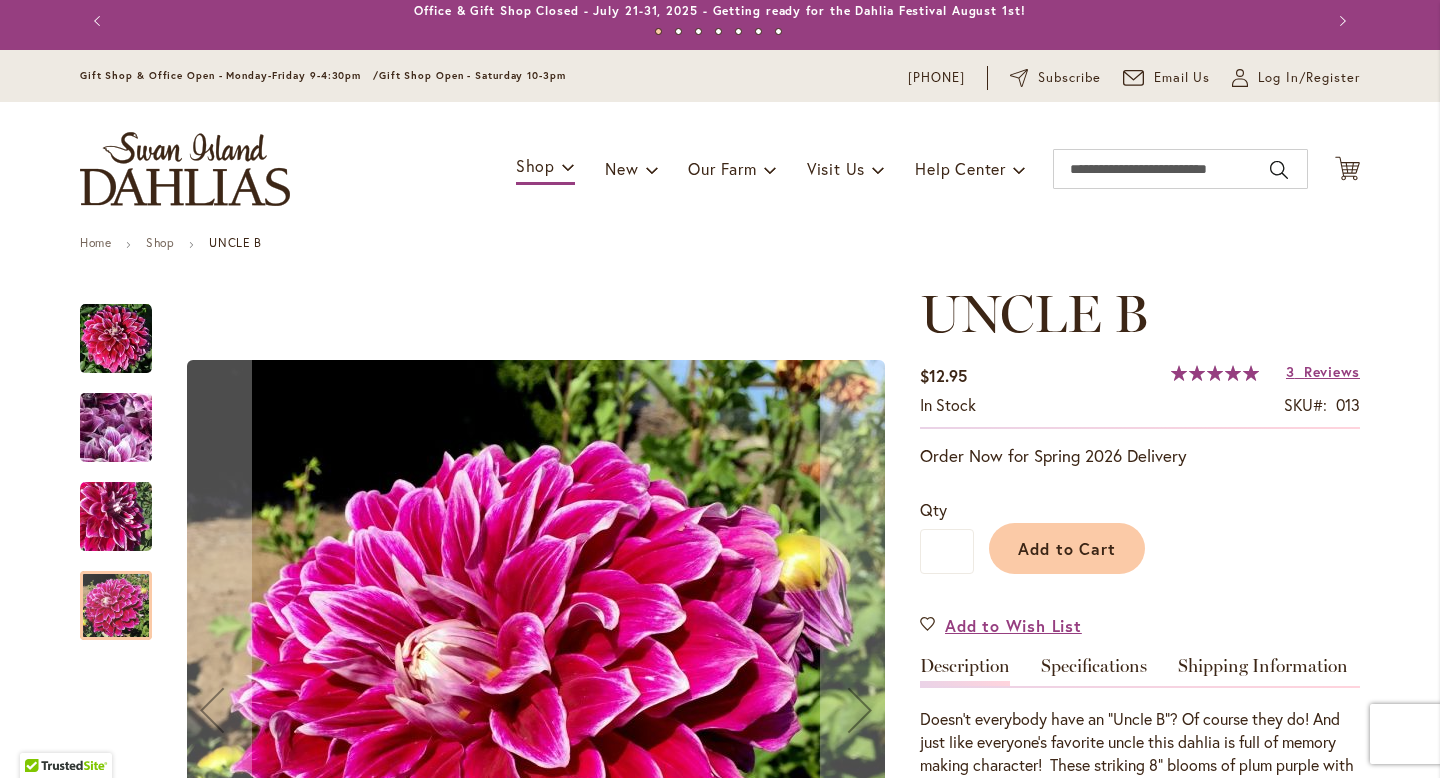 click at bounding box center [116, 517] 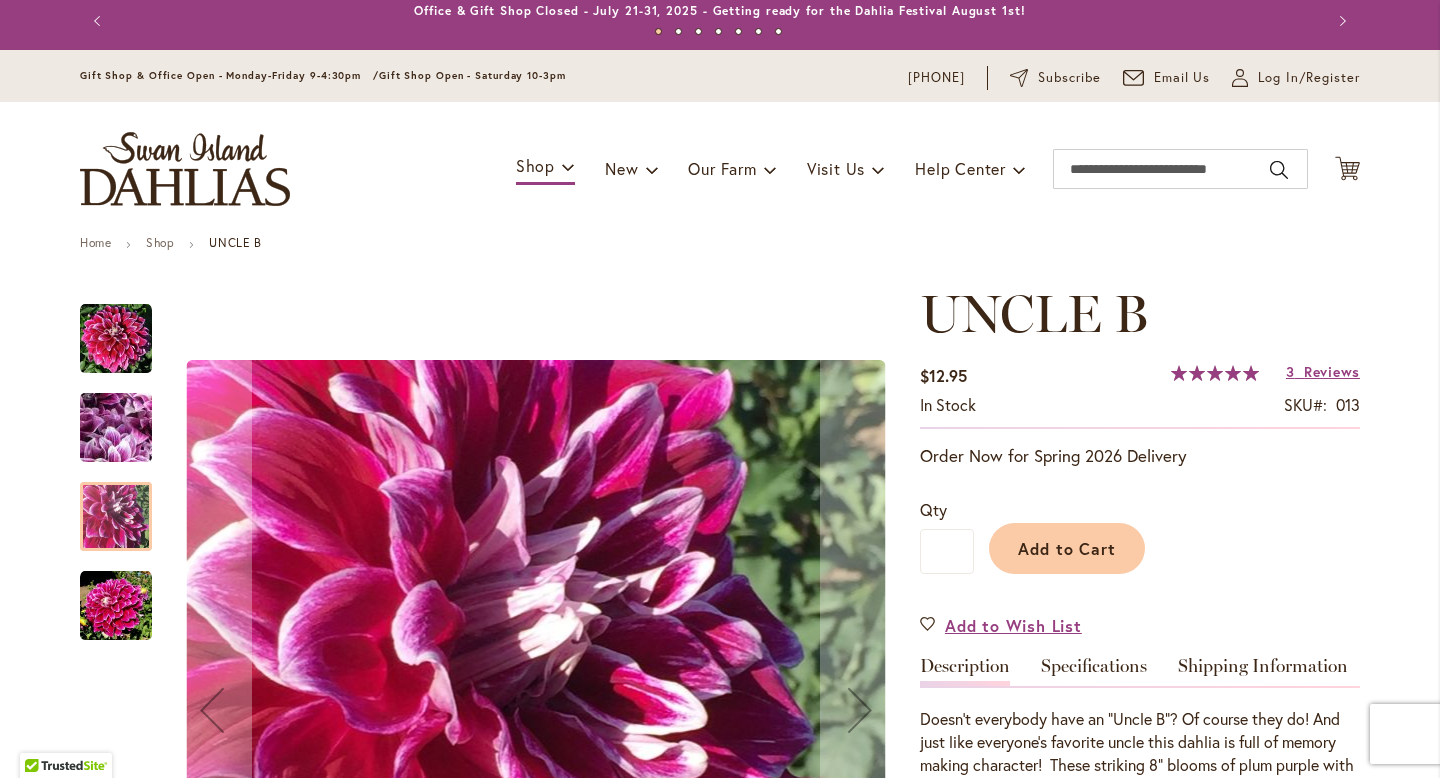 click at bounding box center (116, 428) 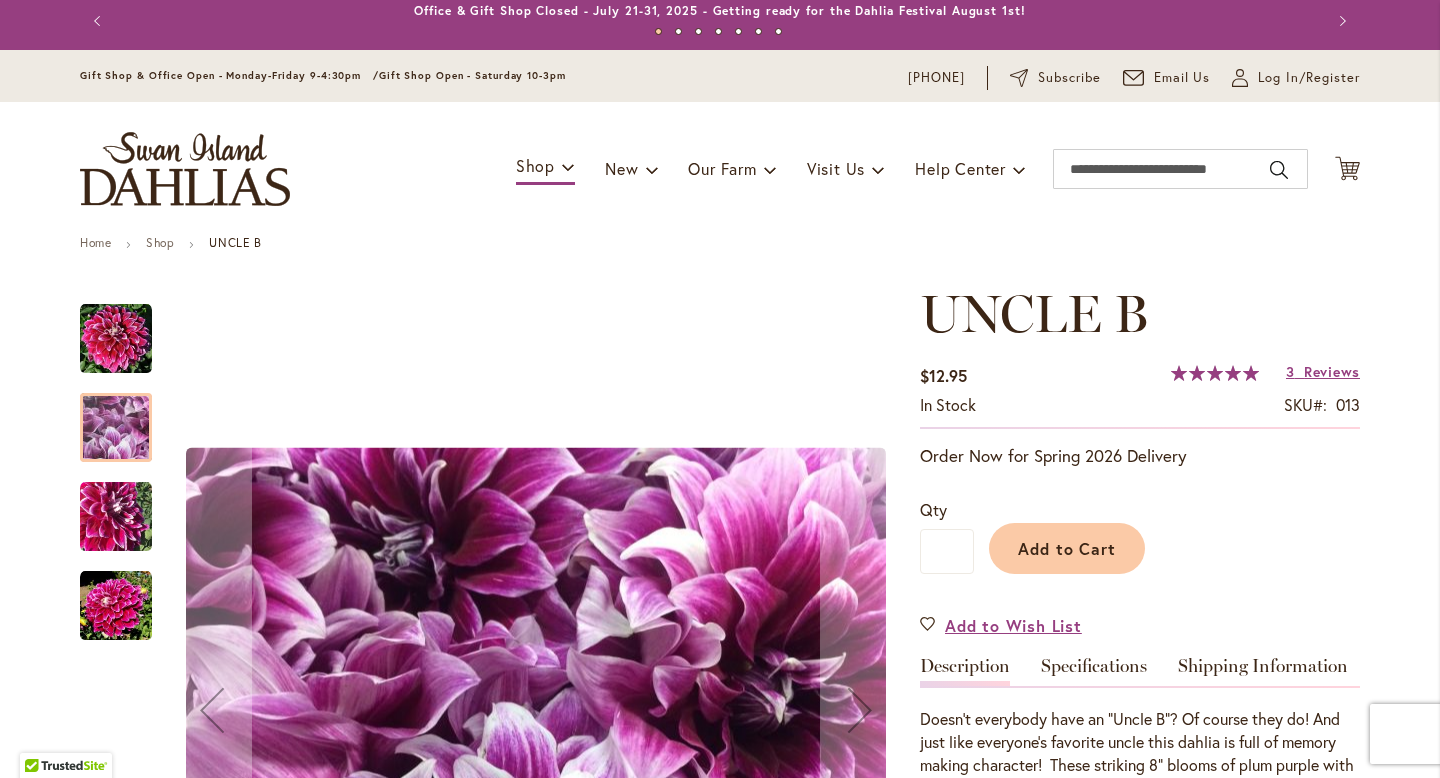 click at bounding box center [116, 339] 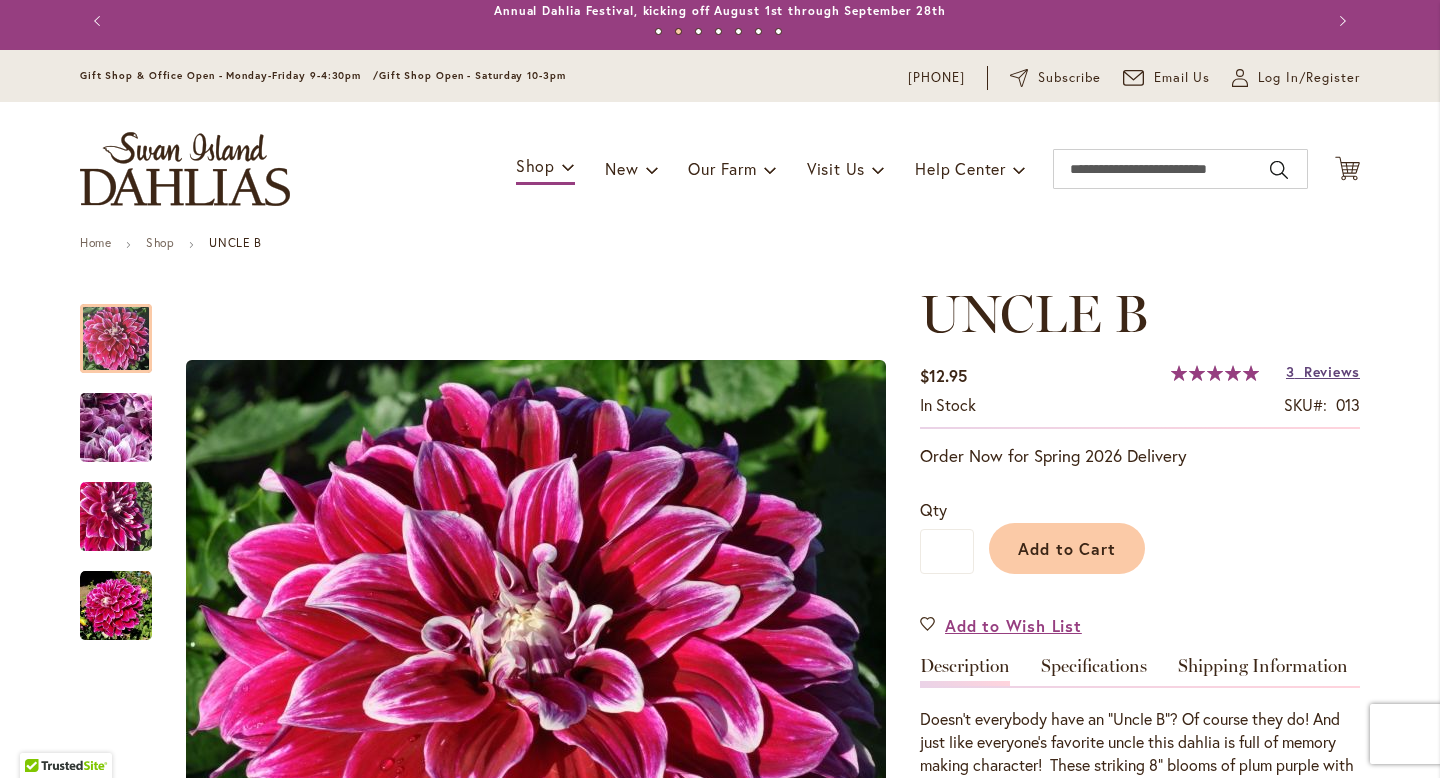 click on "Reviews" at bounding box center (1332, 371) 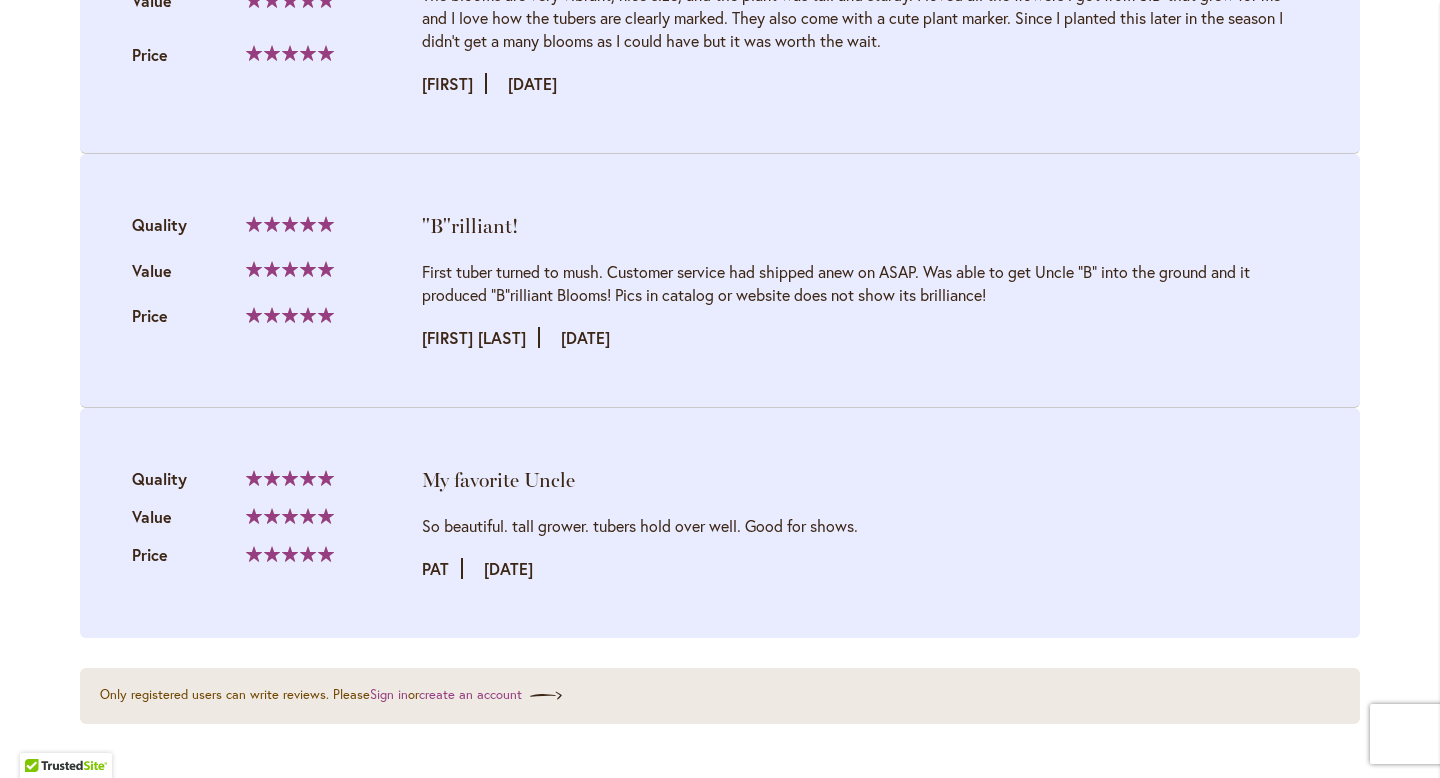 scroll, scrollTop: 2366, scrollLeft: 0, axis: vertical 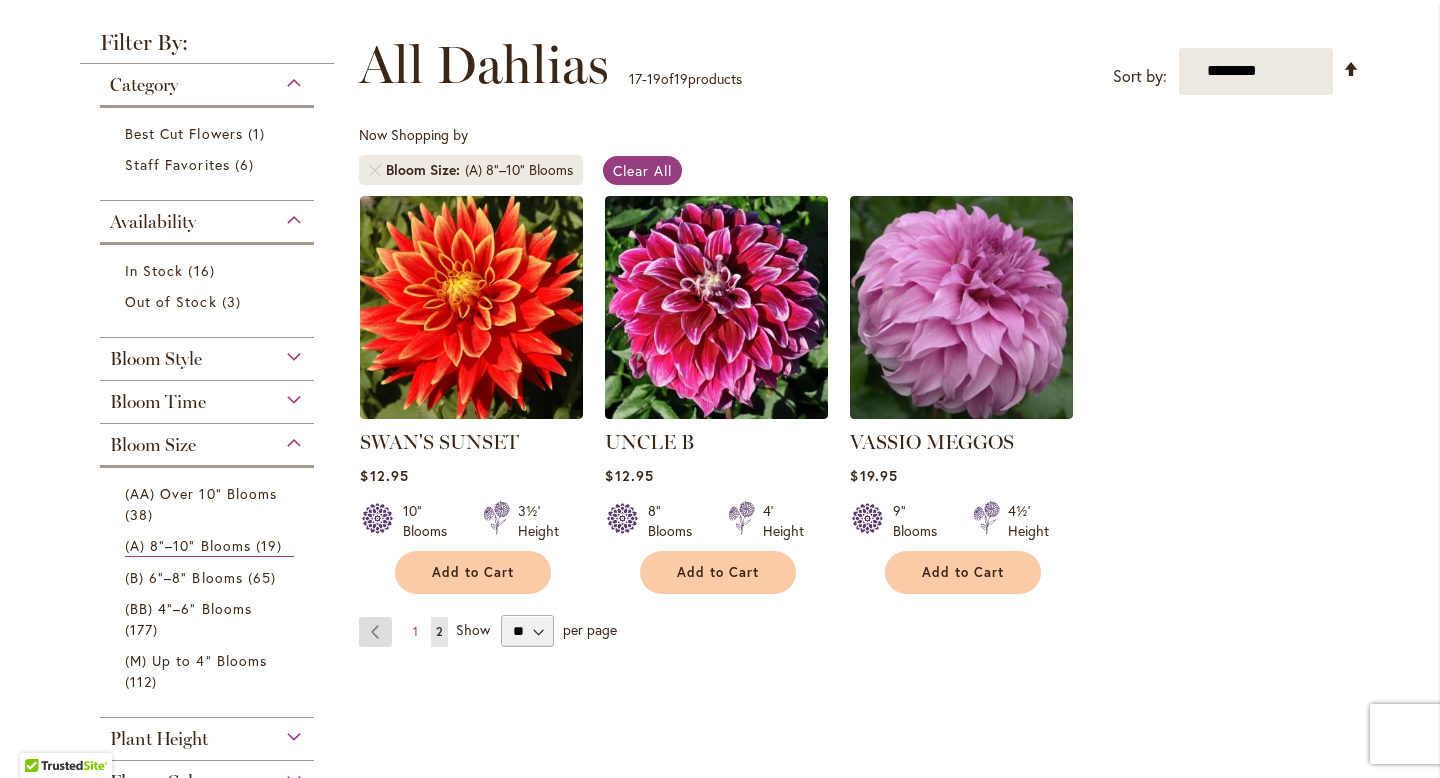 click on "Page
Previous" at bounding box center (375, 632) 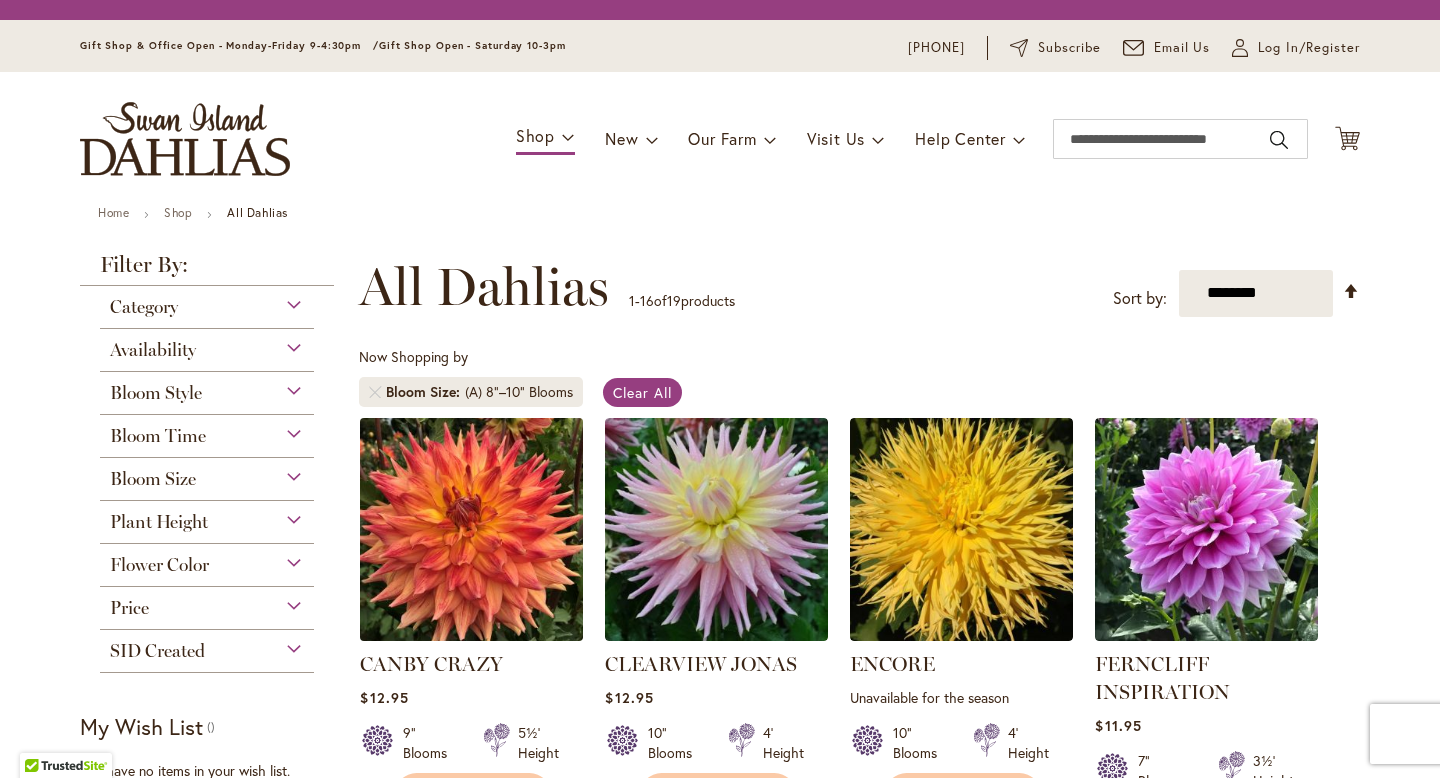 scroll, scrollTop: 0, scrollLeft: 0, axis: both 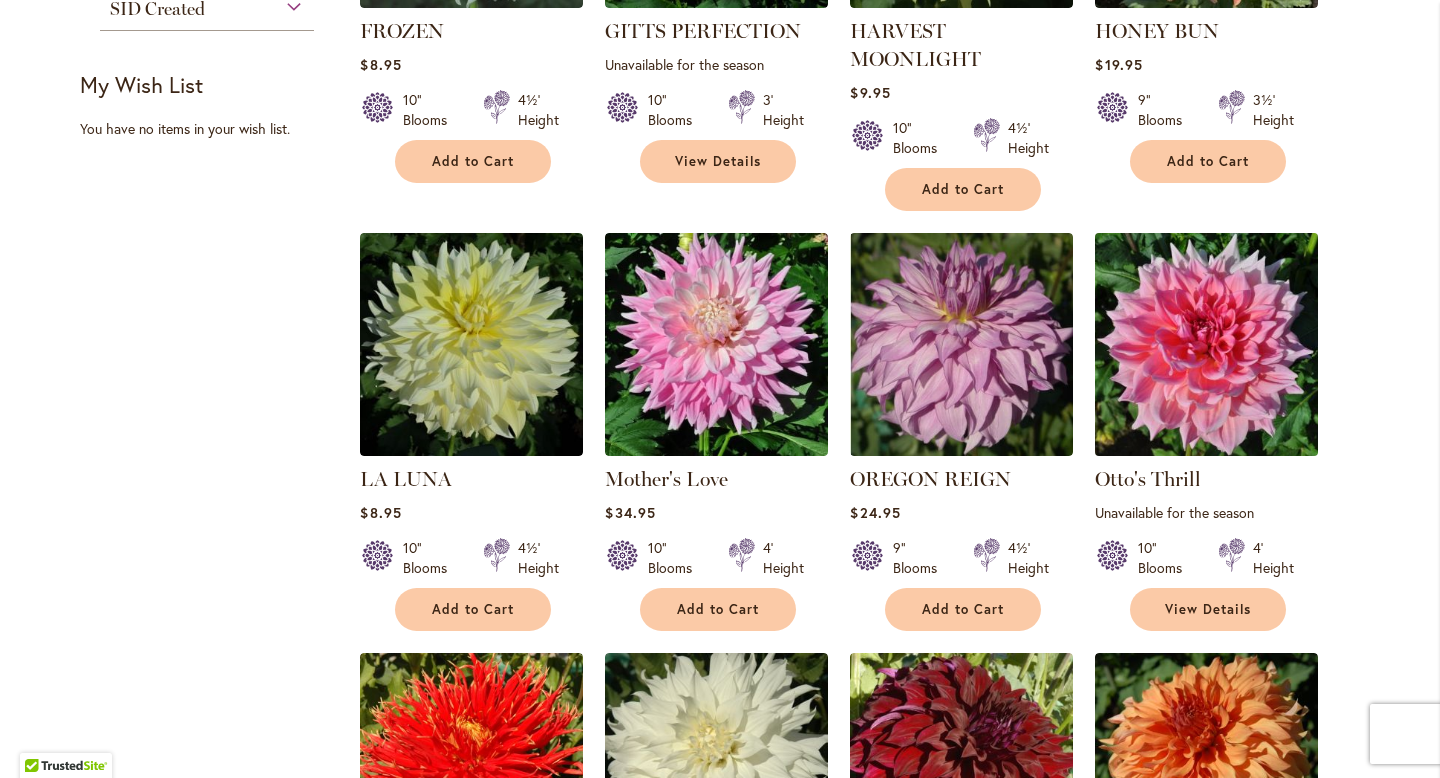 click at bounding box center (1207, 344) 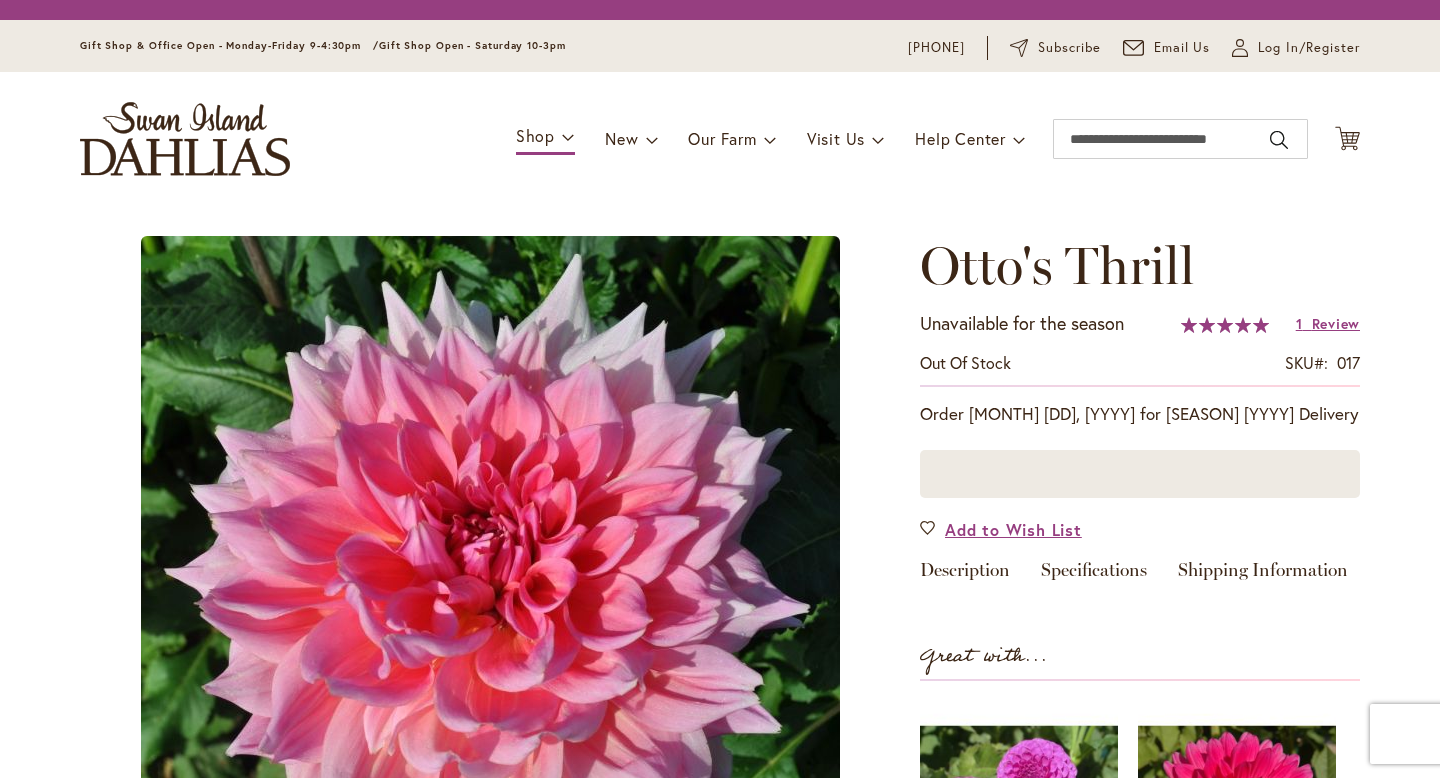 scroll, scrollTop: 0, scrollLeft: 0, axis: both 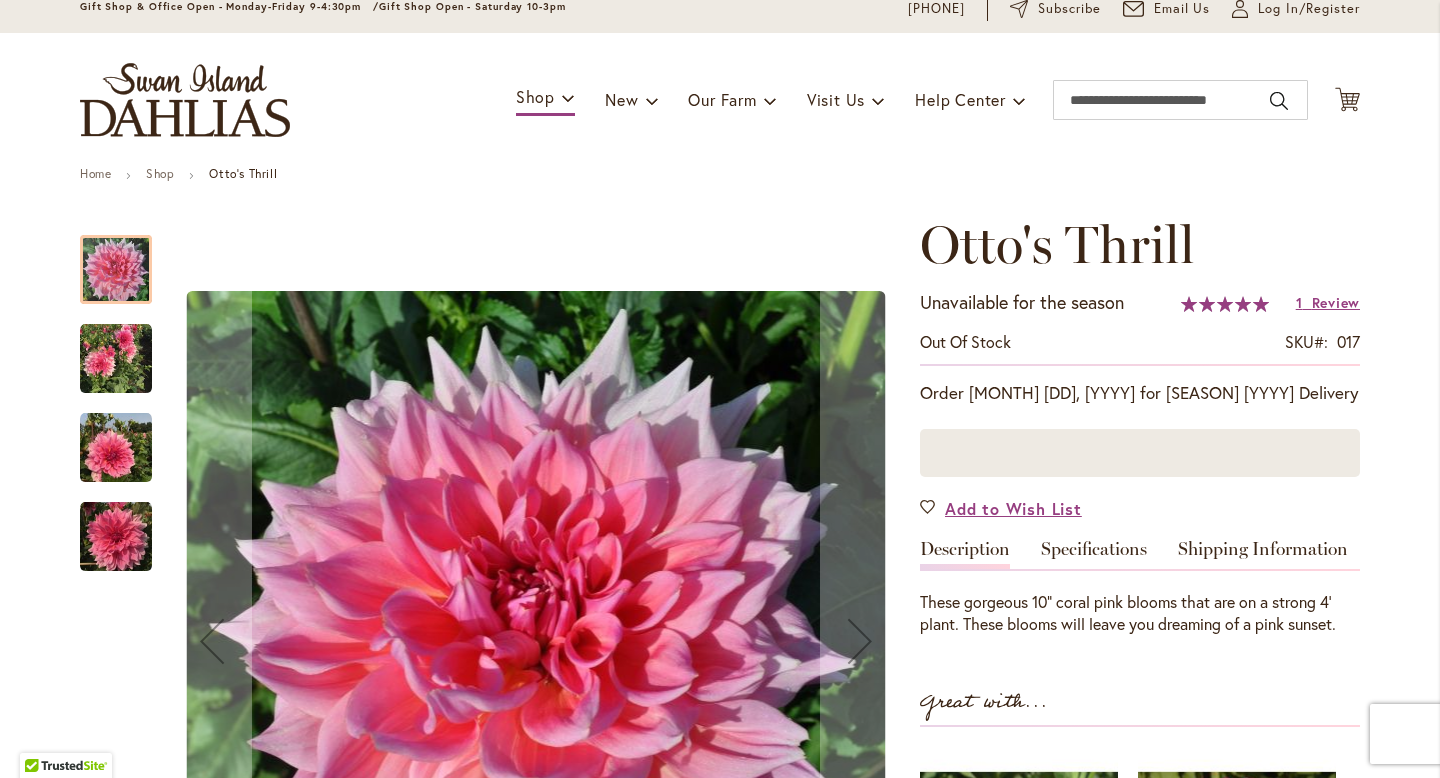 click at bounding box center [116, 359] 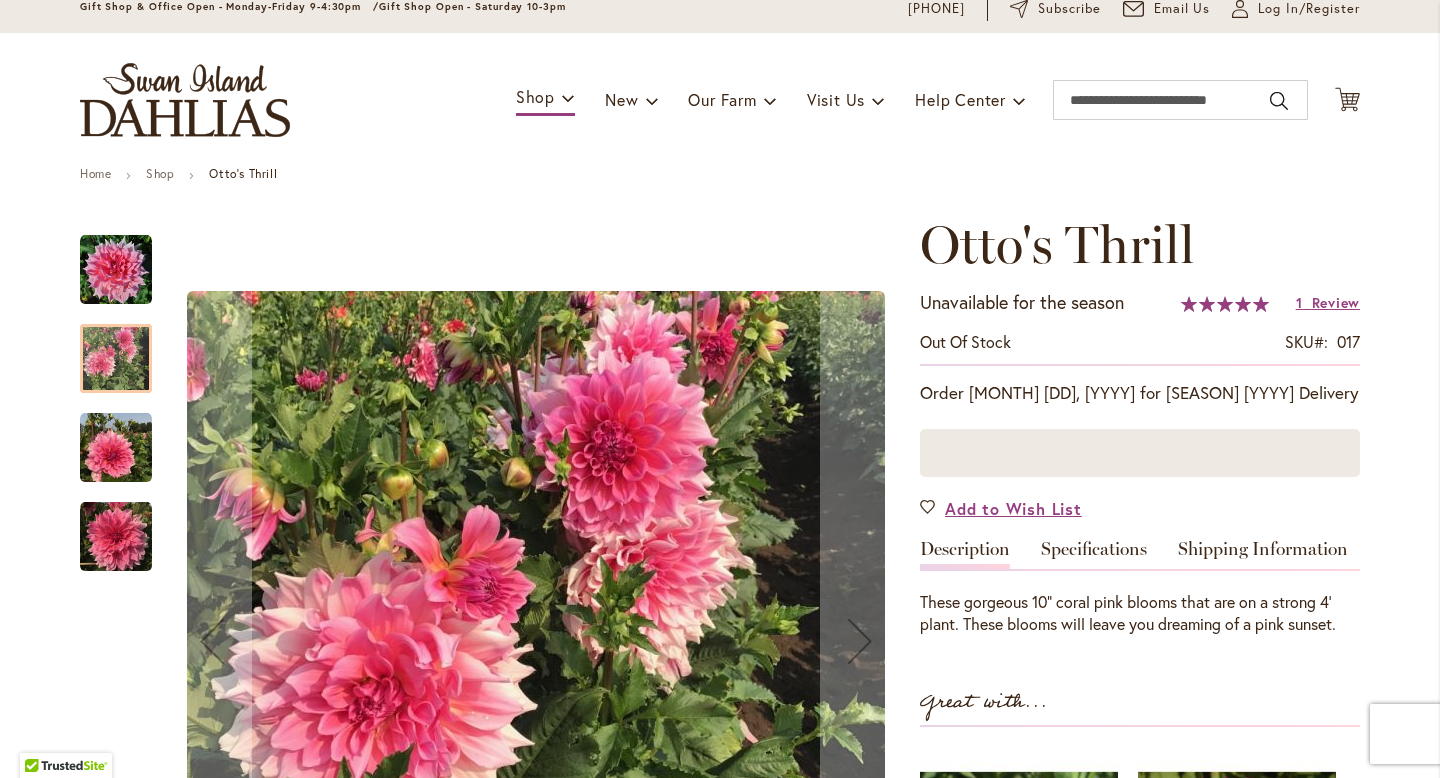 click at bounding box center (116, 448) 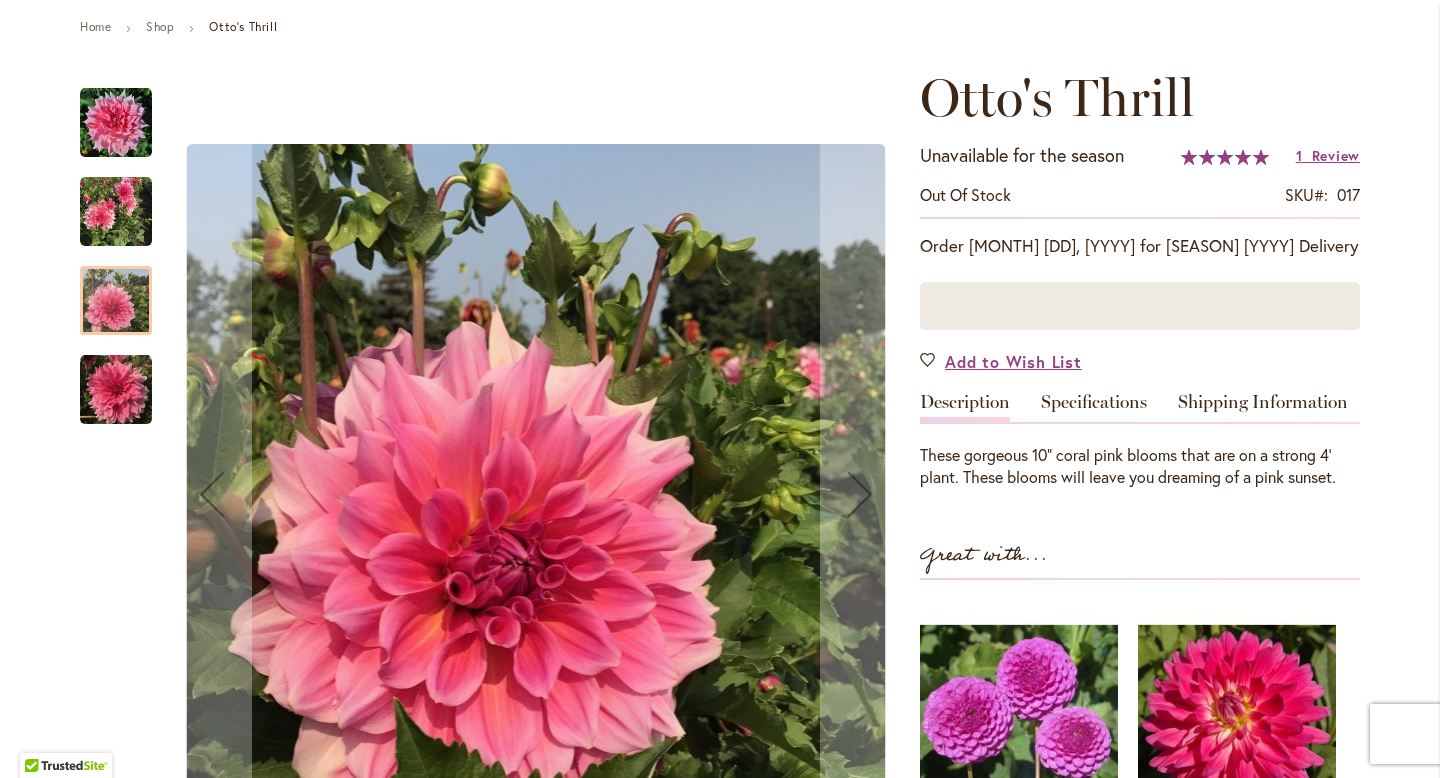 scroll, scrollTop: 230, scrollLeft: 0, axis: vertical 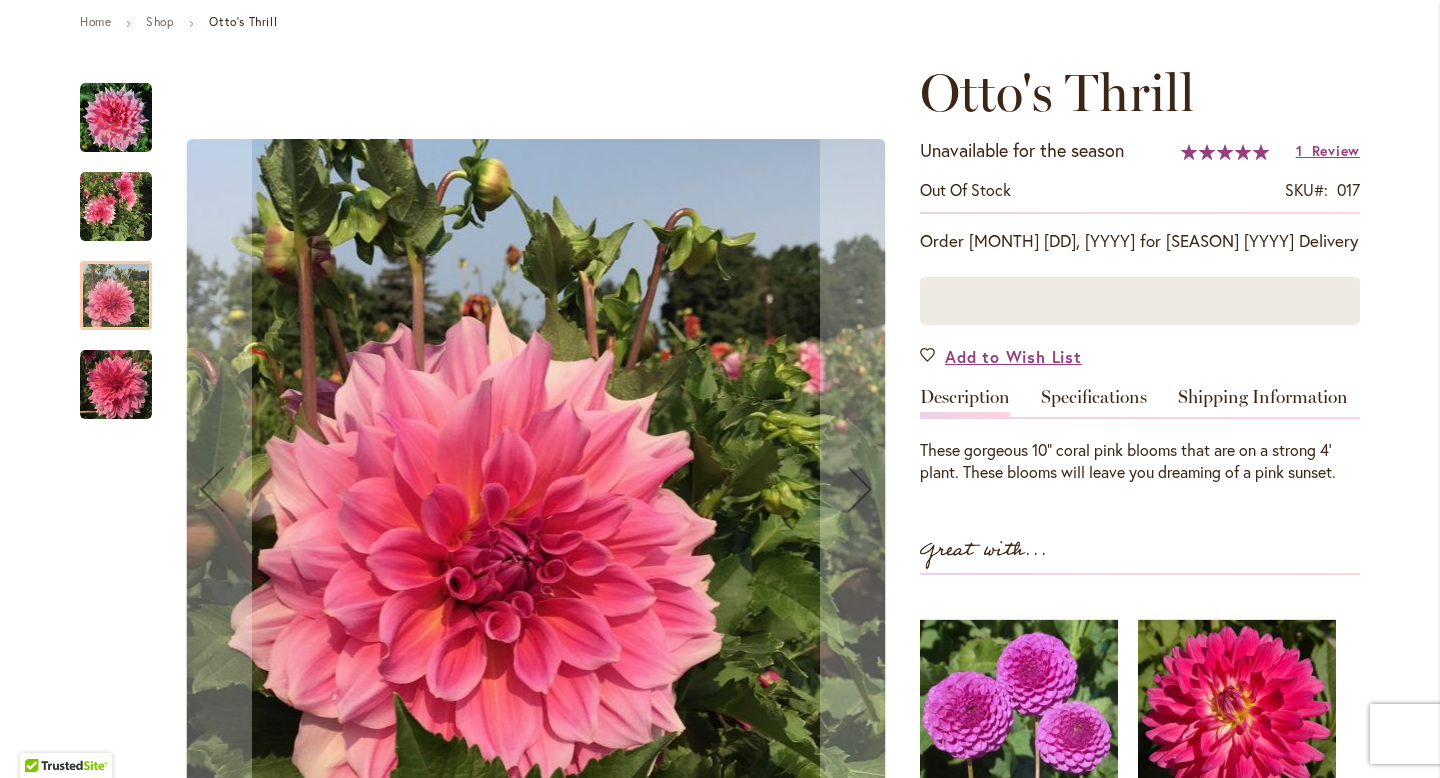 click at bounding box center [116, 385] 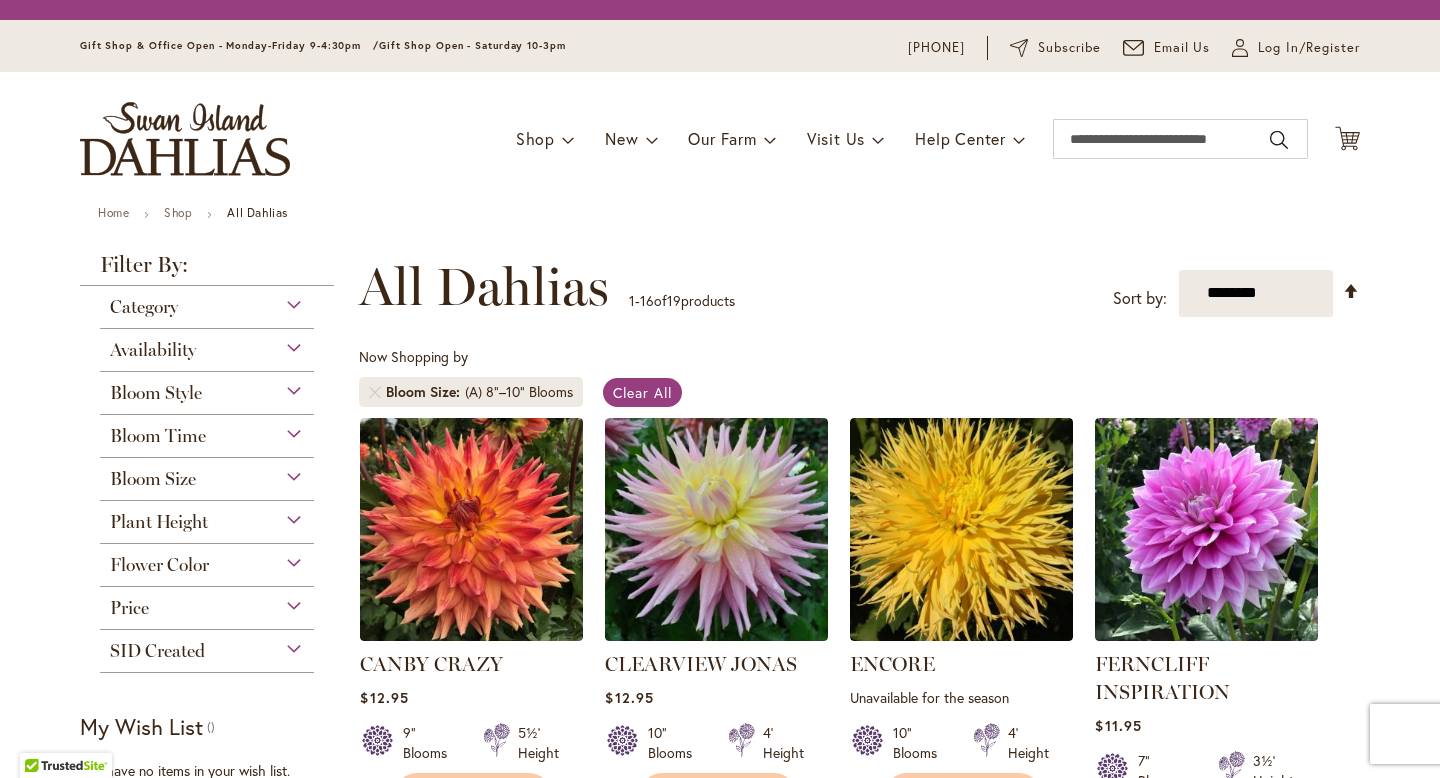 scroll, scrollTop: 0, scrollLeft: 0, axis: both 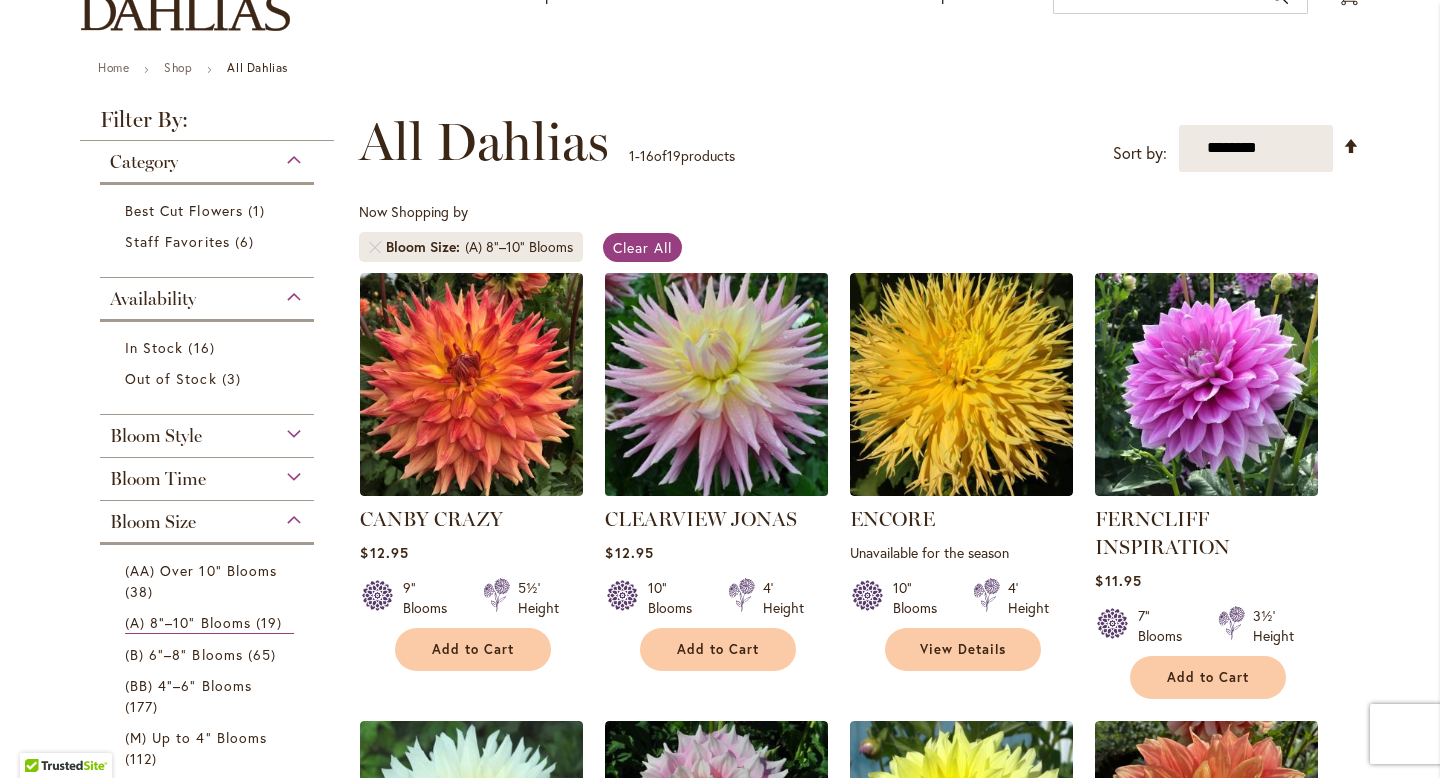 click at bounding box center (717, 384) 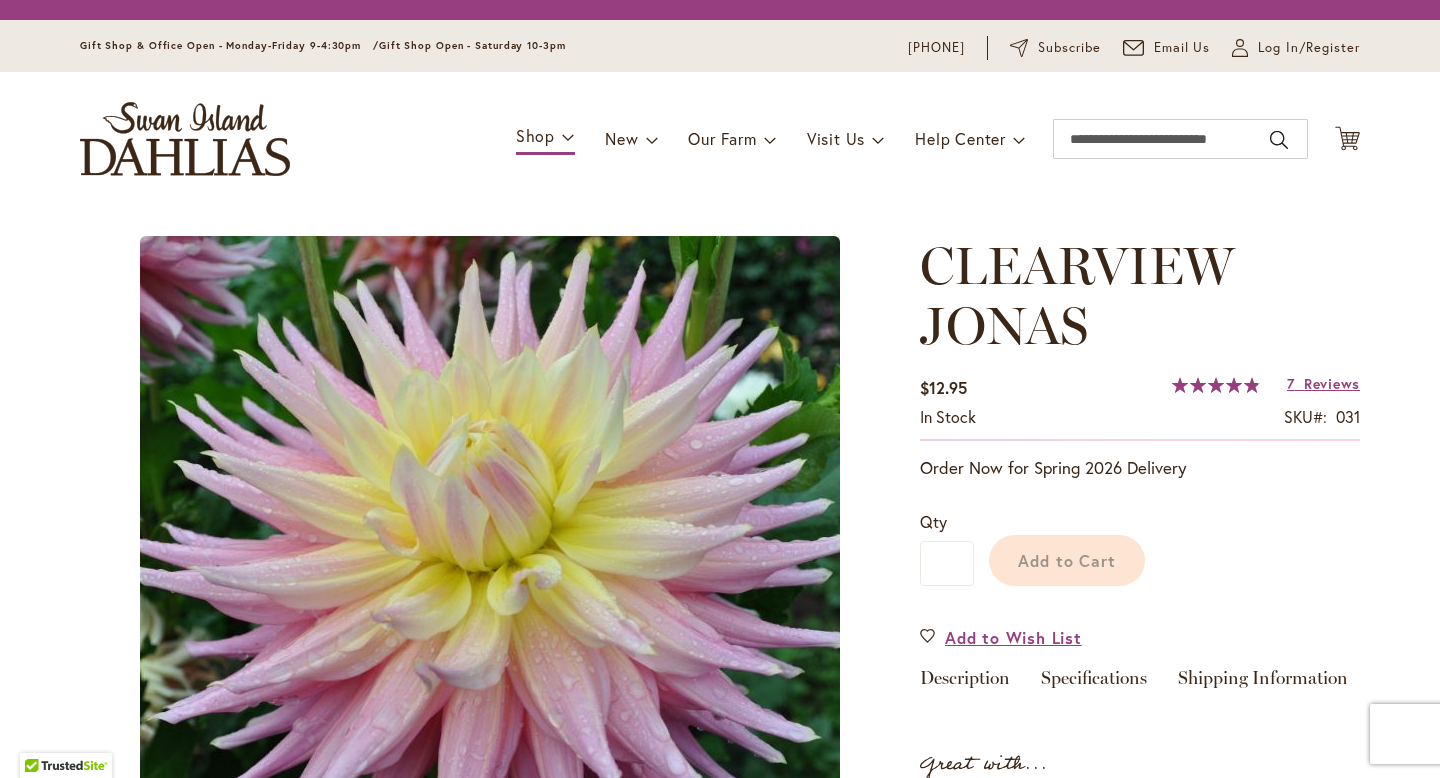 scroll, scrollTop: 0, scrollLeft: 0, axis: both 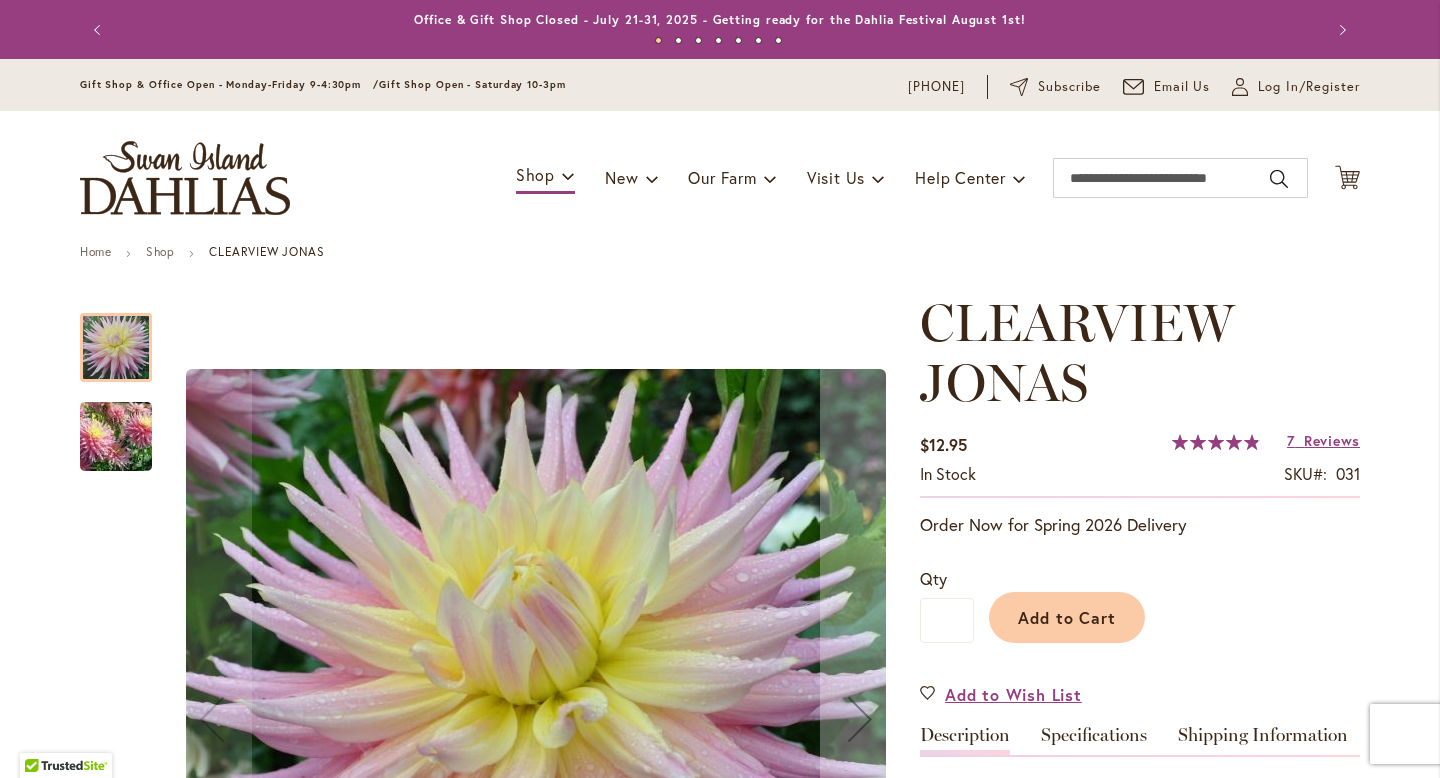 click at bounding box center (116, 437) 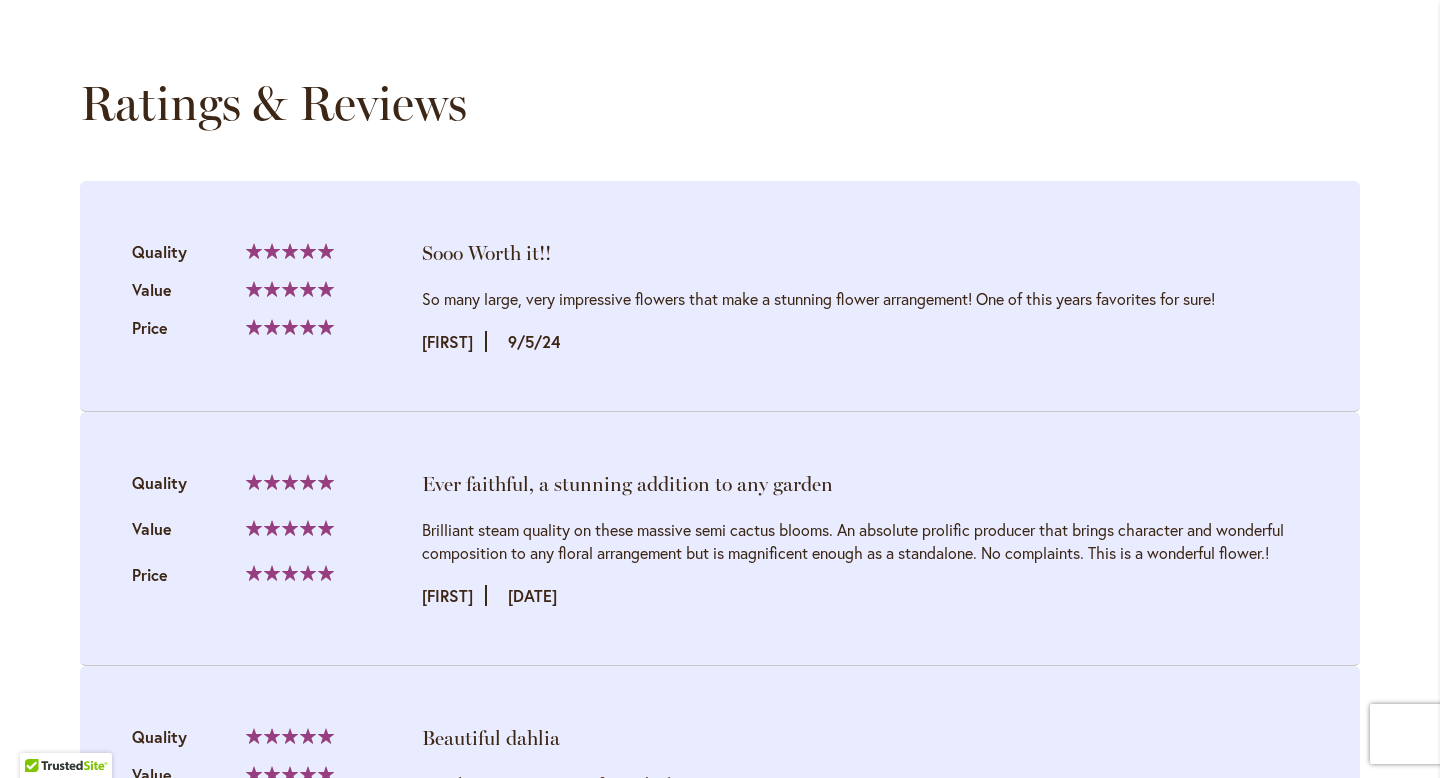 scroll, scrollTop: 2066, scrollLeft: 0, axis: vertical 